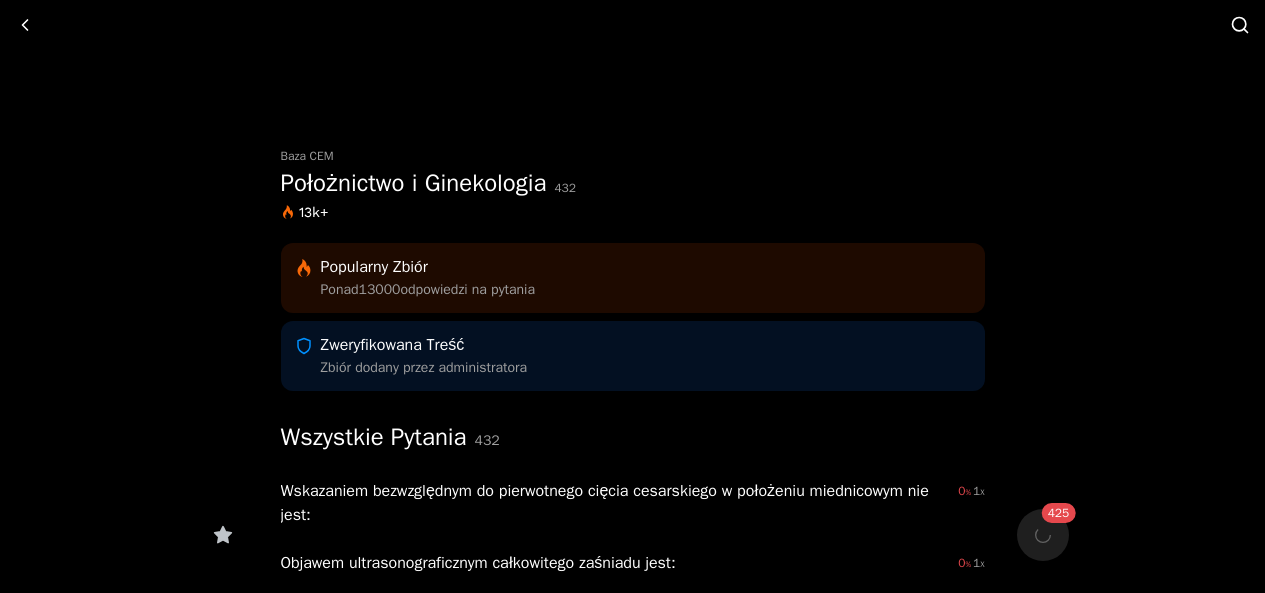 scroll, scrollTop: 90, scrollLeft: 0, axis: vertical 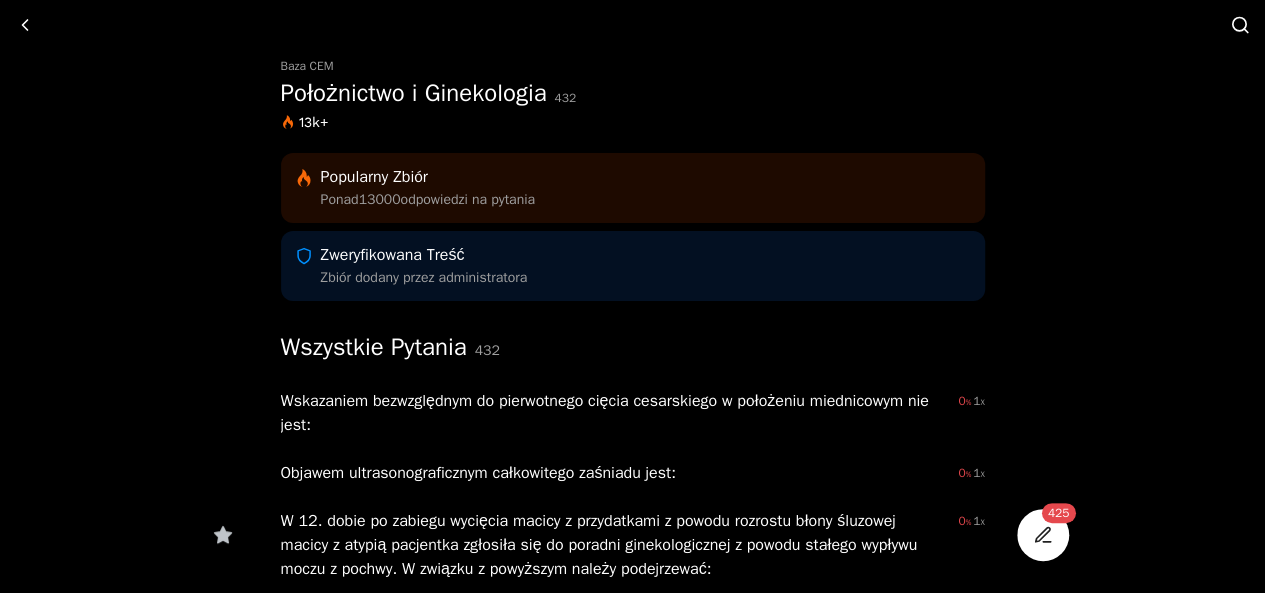 click at bounding box center (1240, 25) 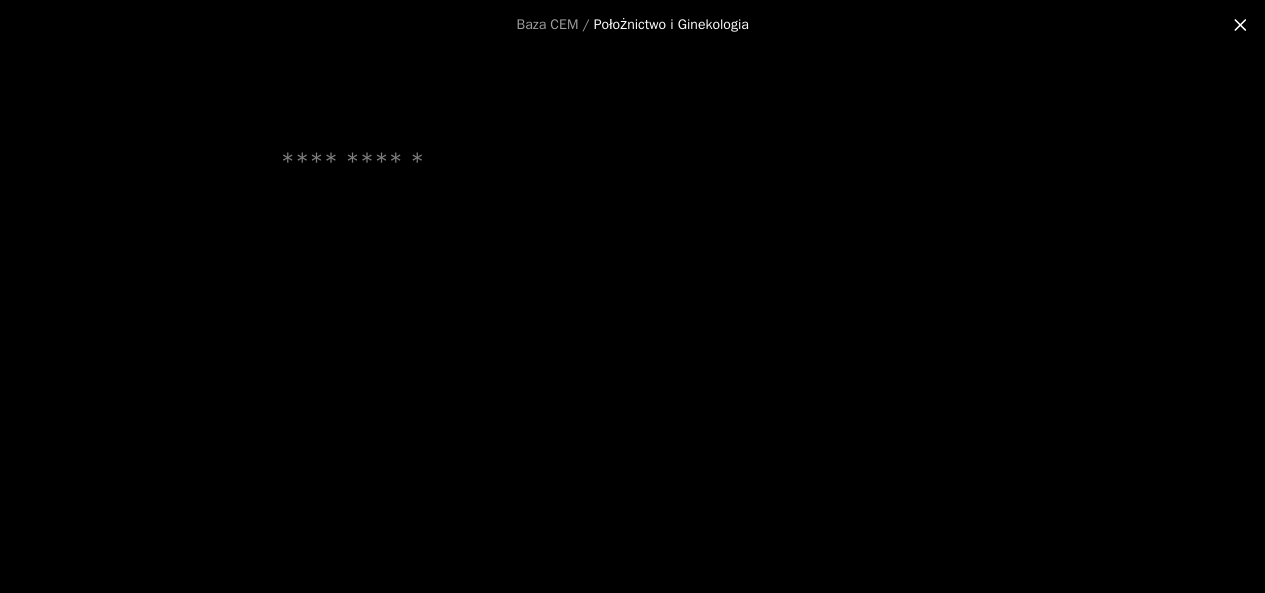 scroll, scrollTop: 0, scrollLeft: 0, axis: both 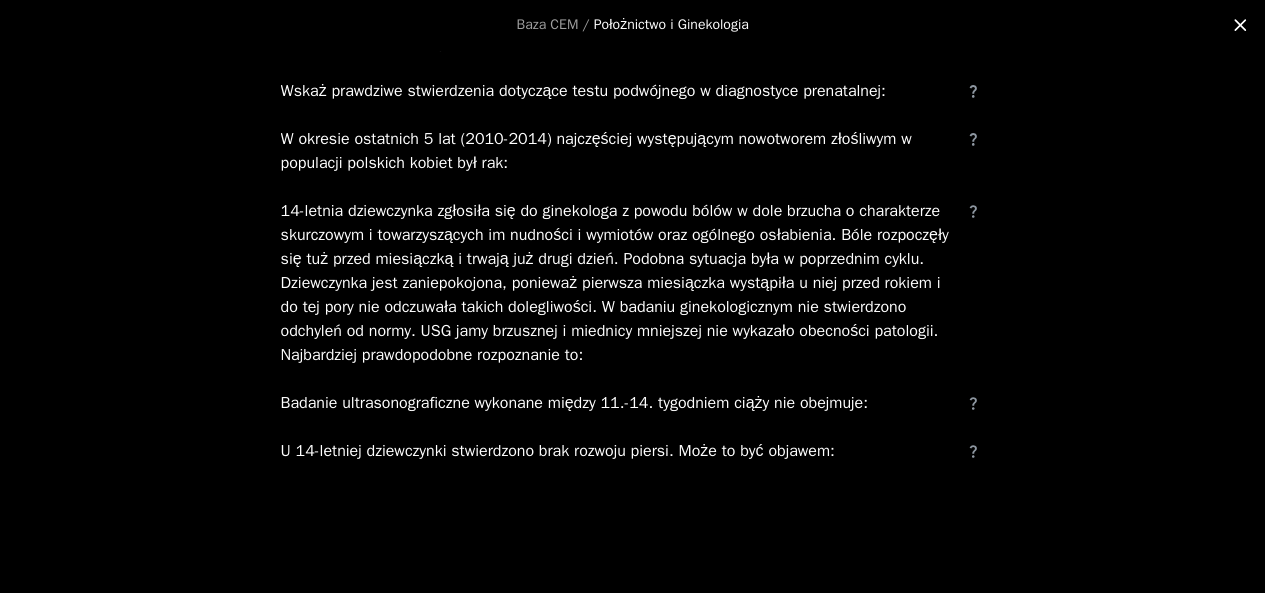 type on "**" 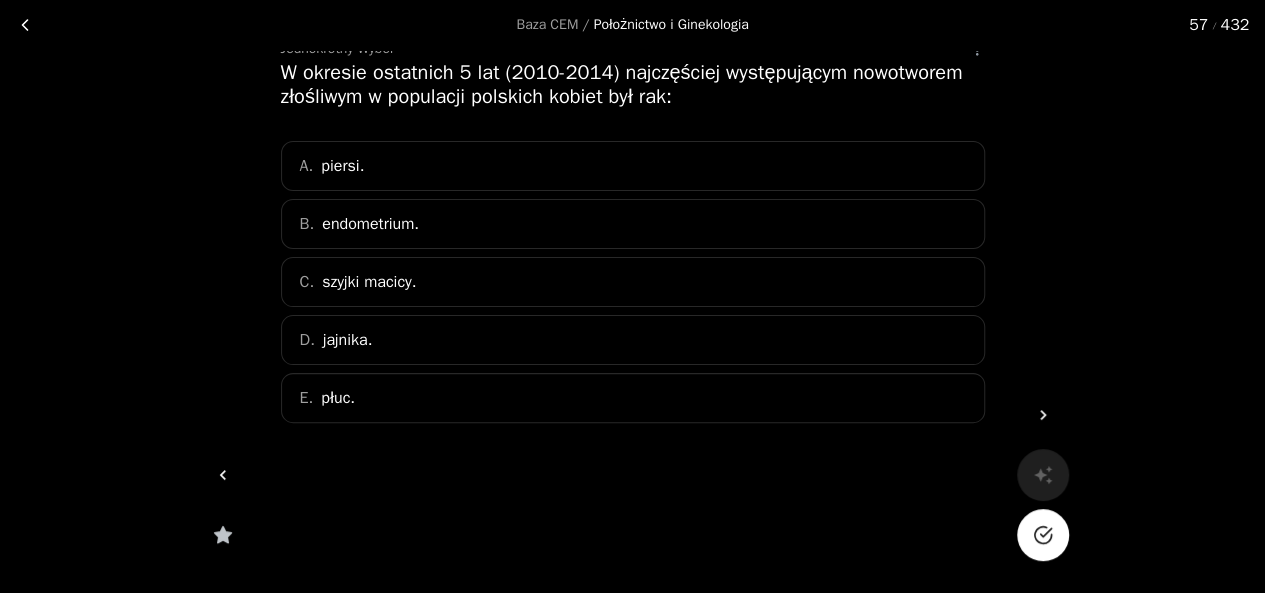 scroll, scrollTop: 97, scrollLeft: 0, axis: vertical 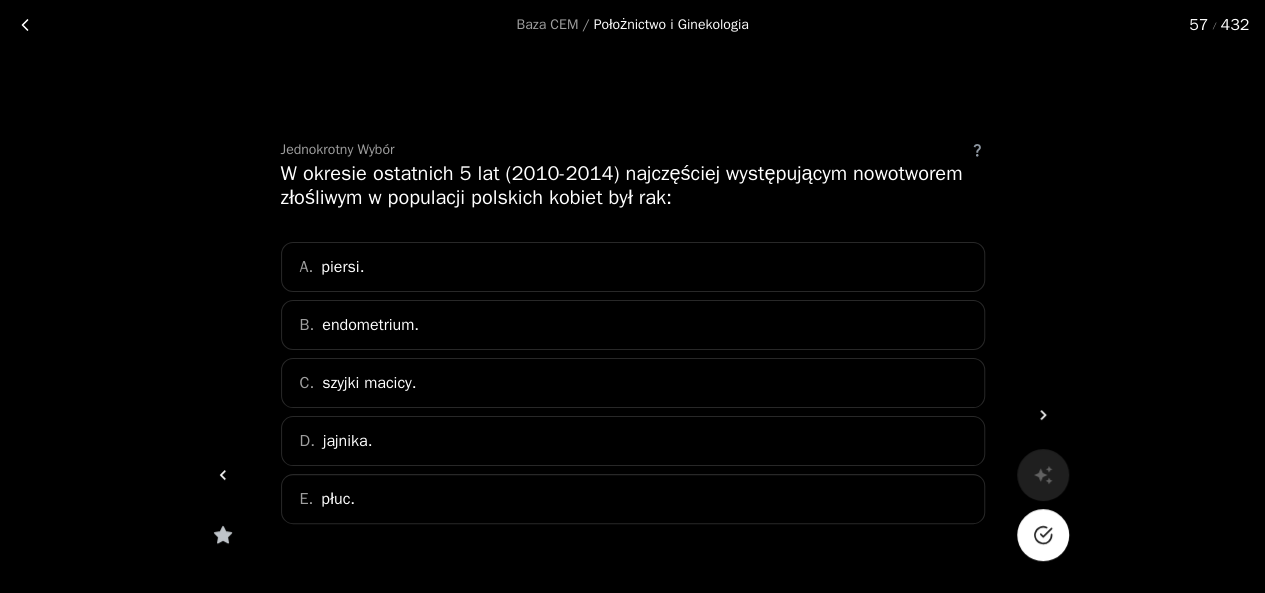 click at bounding box center (25, 25) 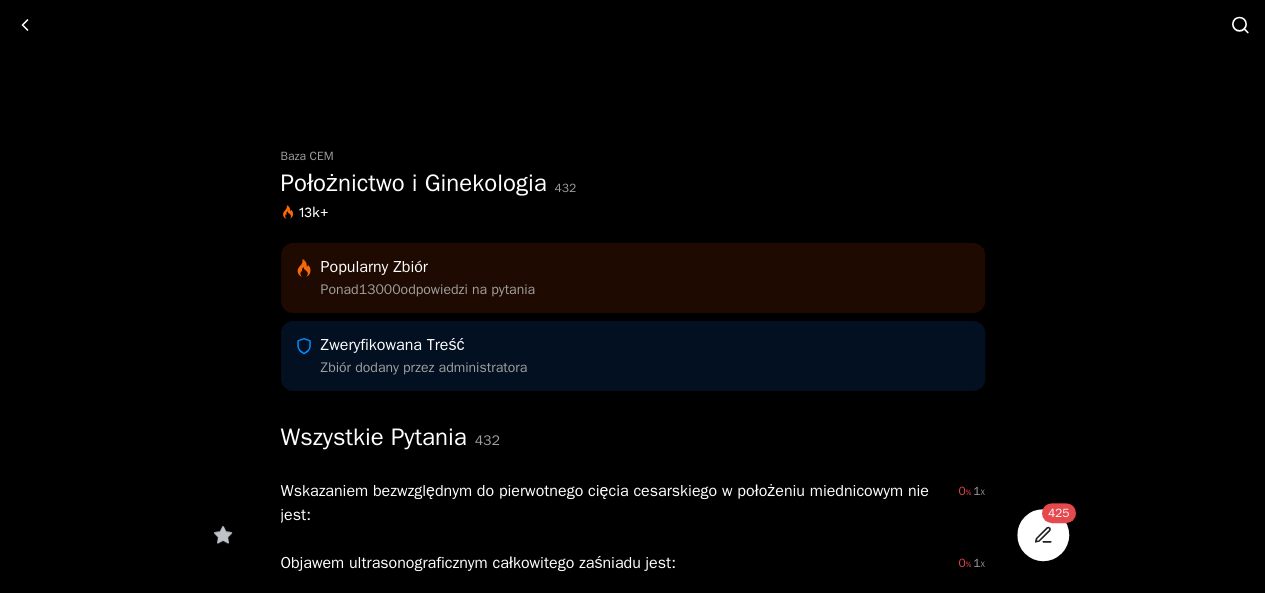 click at bounding box center [1240, 25] 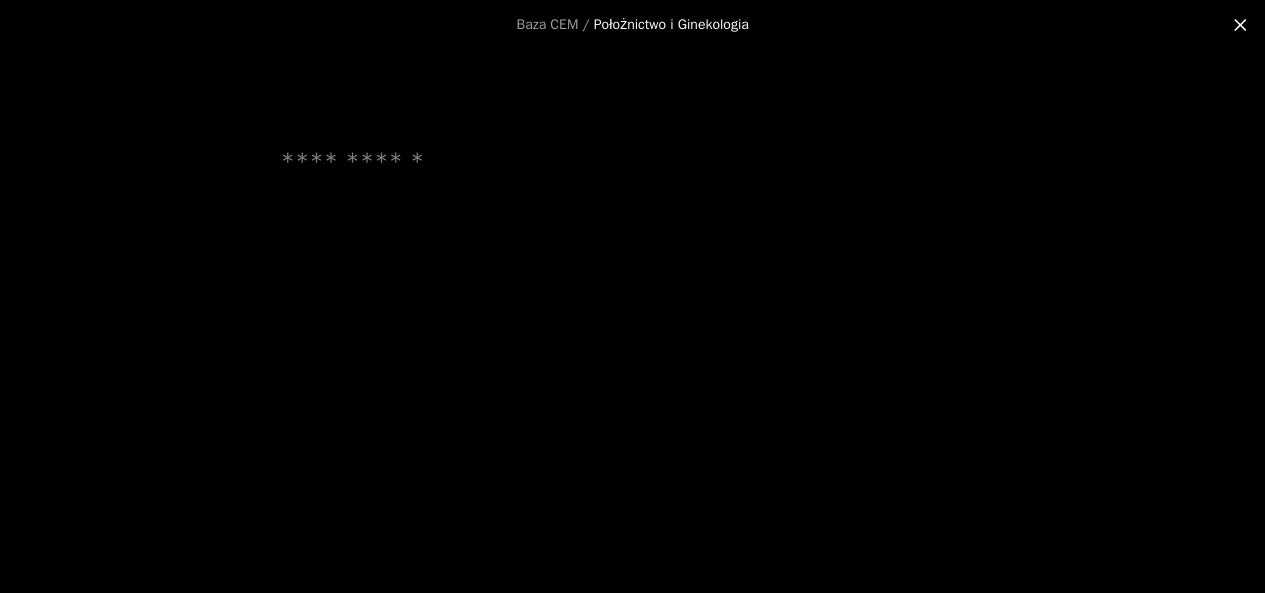 click at bounding box center [633, 162] 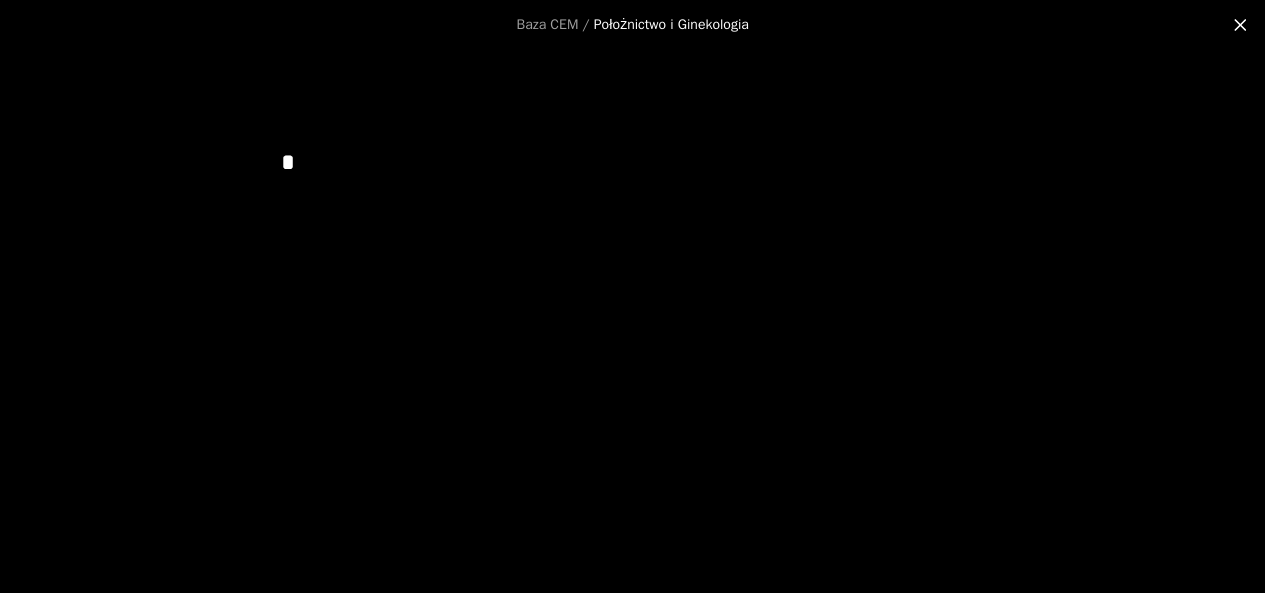 type on "**" 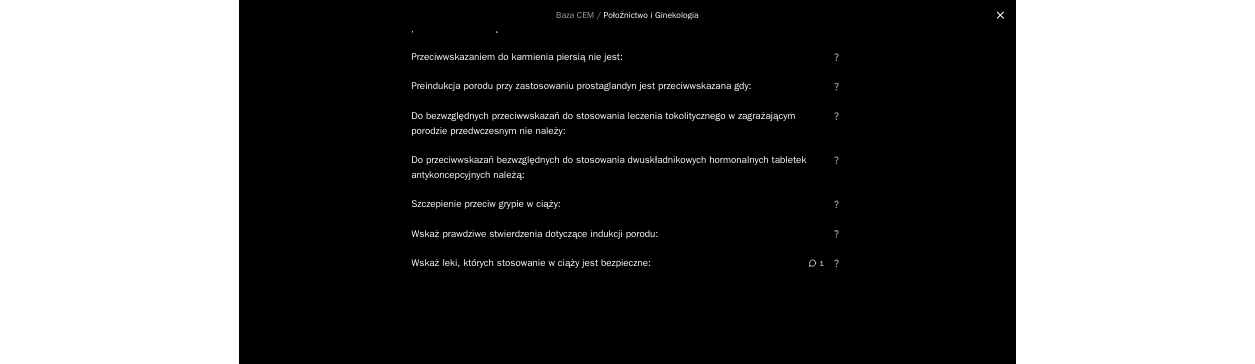 scroll, scrollTop: 362, scrollLeft: 0, axis: vertical 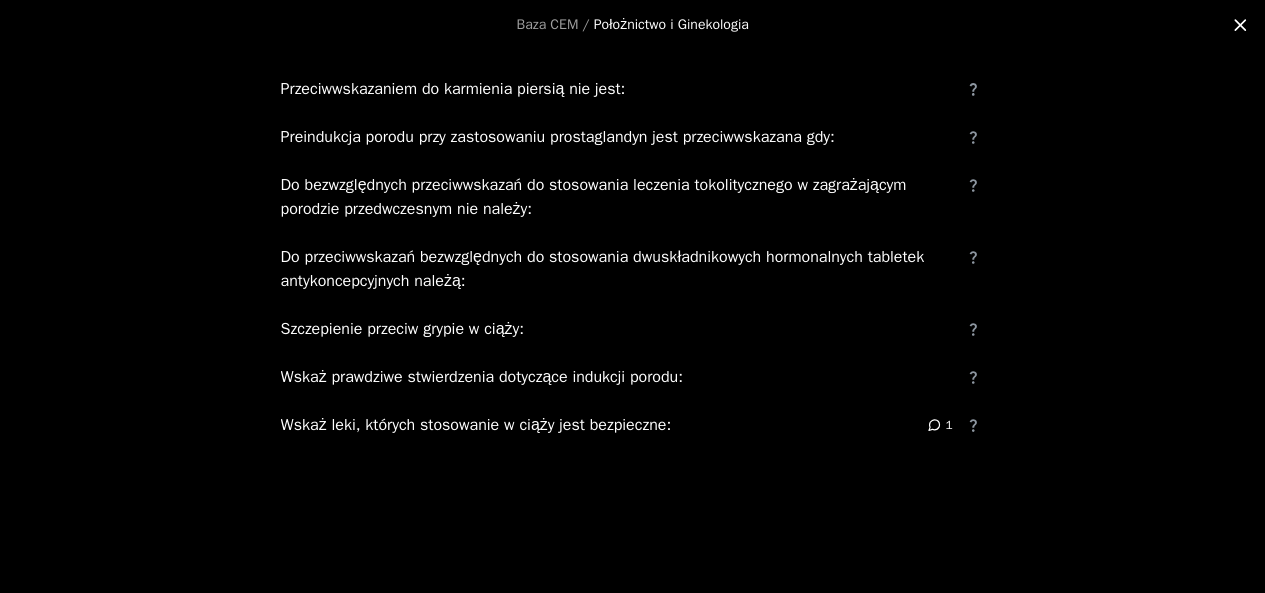 type on "*******" 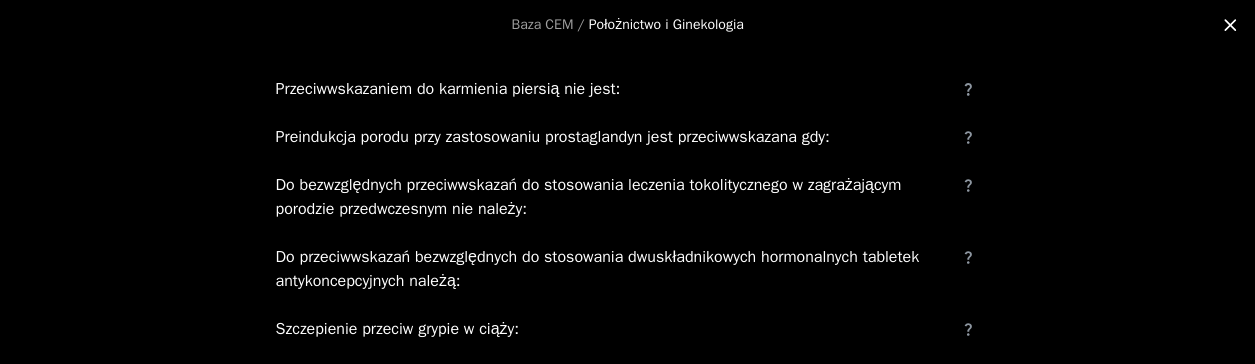 click at bounding box center (1230, 25) 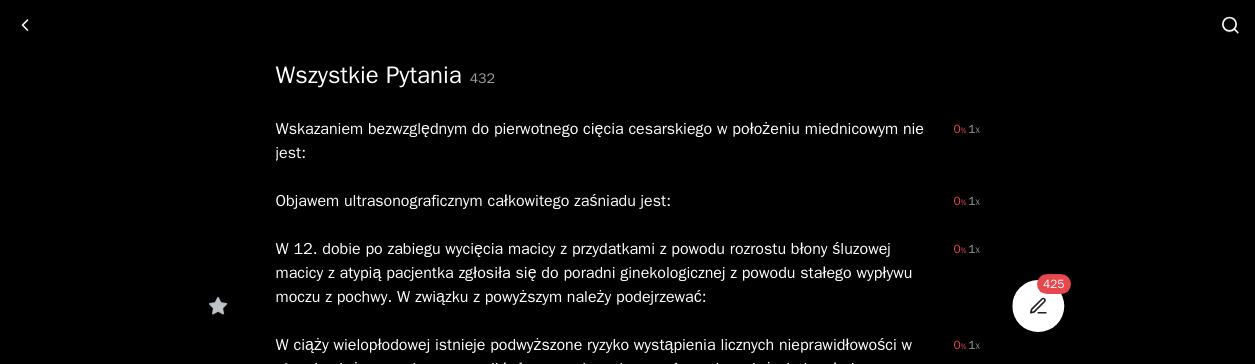 click at bounding box center [25, 25] 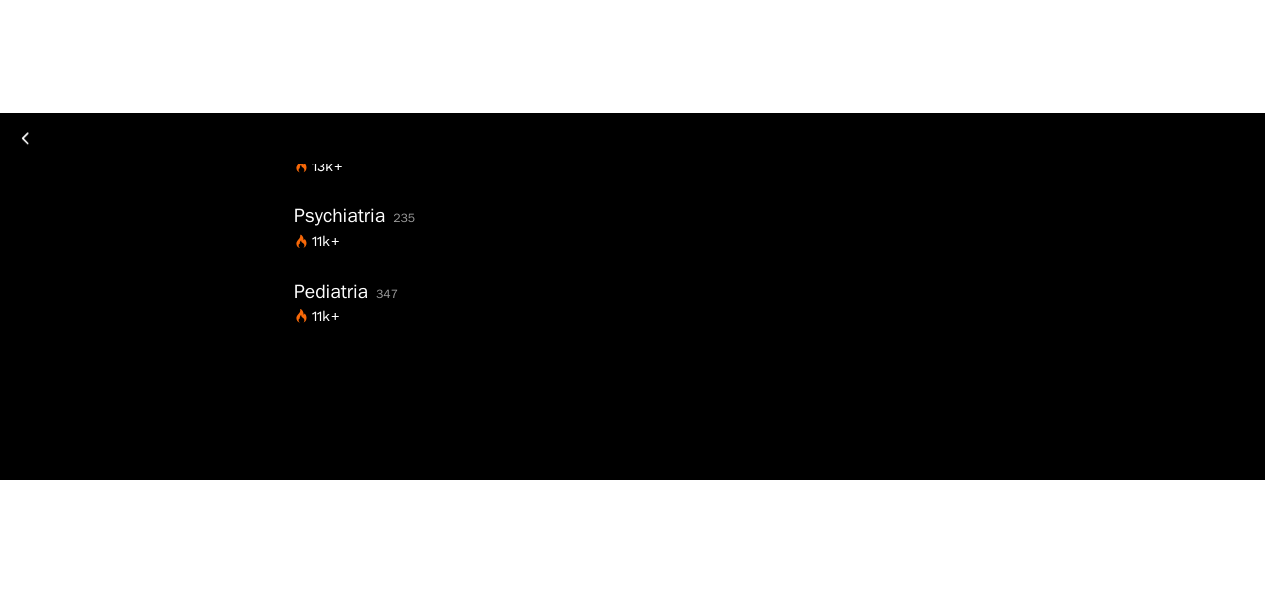 scroll, scrollTop: 362, scrollLeft: 0, axis: vertical 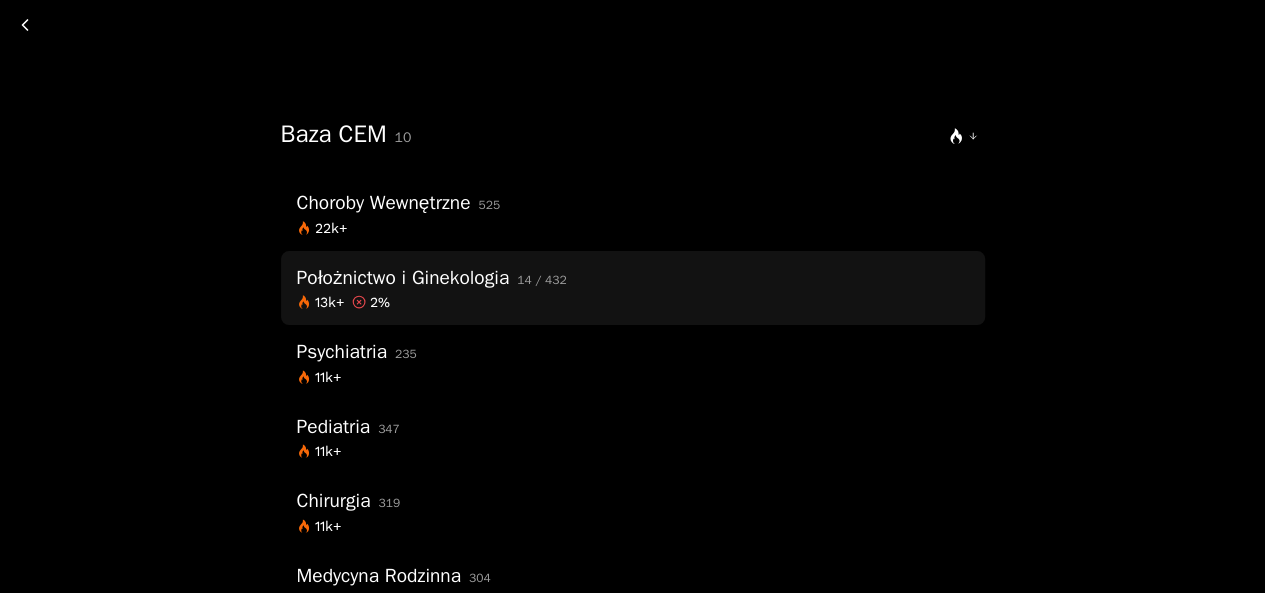 click on "Położnictwo i Ginekologia" at bounding box center (403, 278) 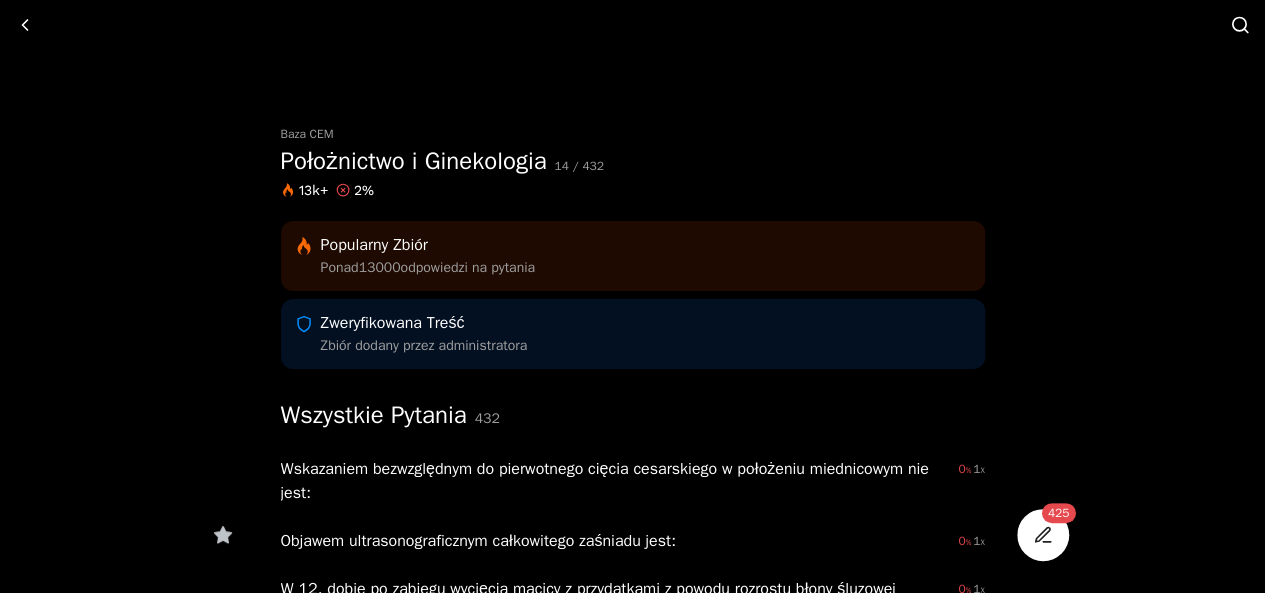 click at bounding box center [1238, 24] 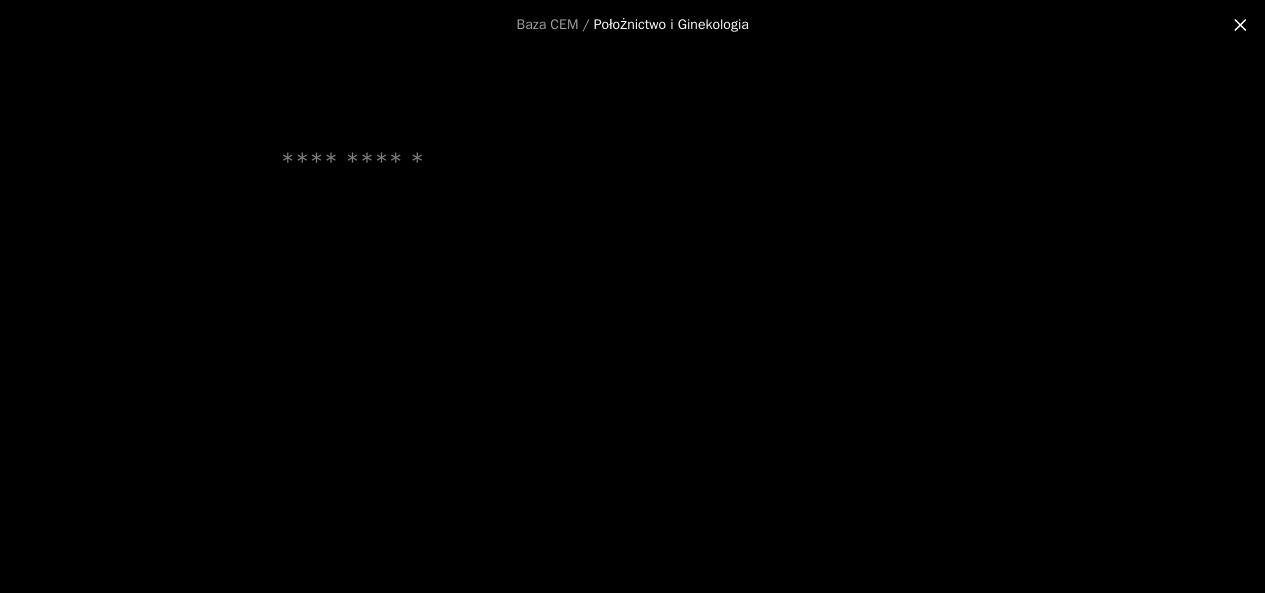 scroll, scrollTop: 0, scrollLeft: 0, axis: both 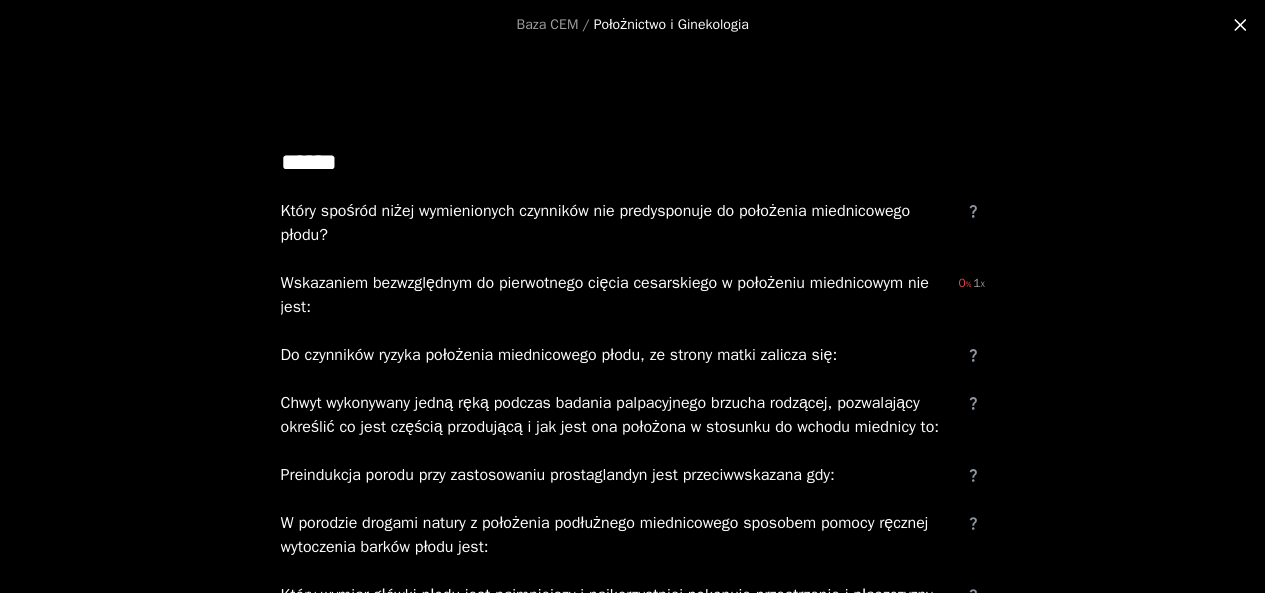 type on "******" 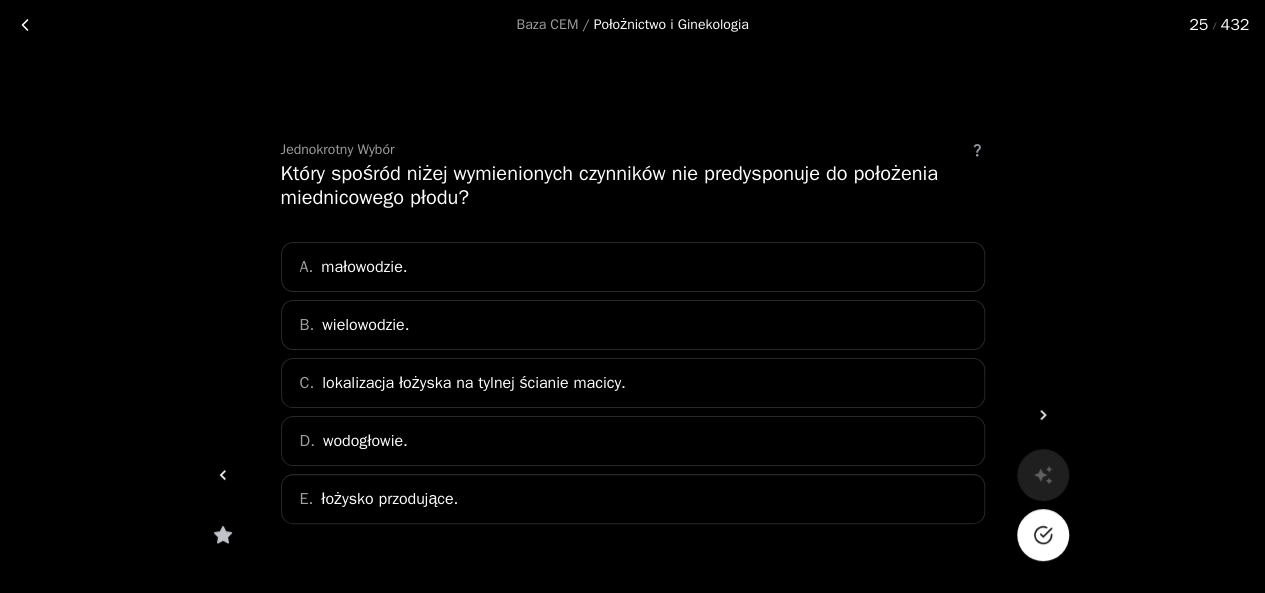 click at bounding box center (25, 25) 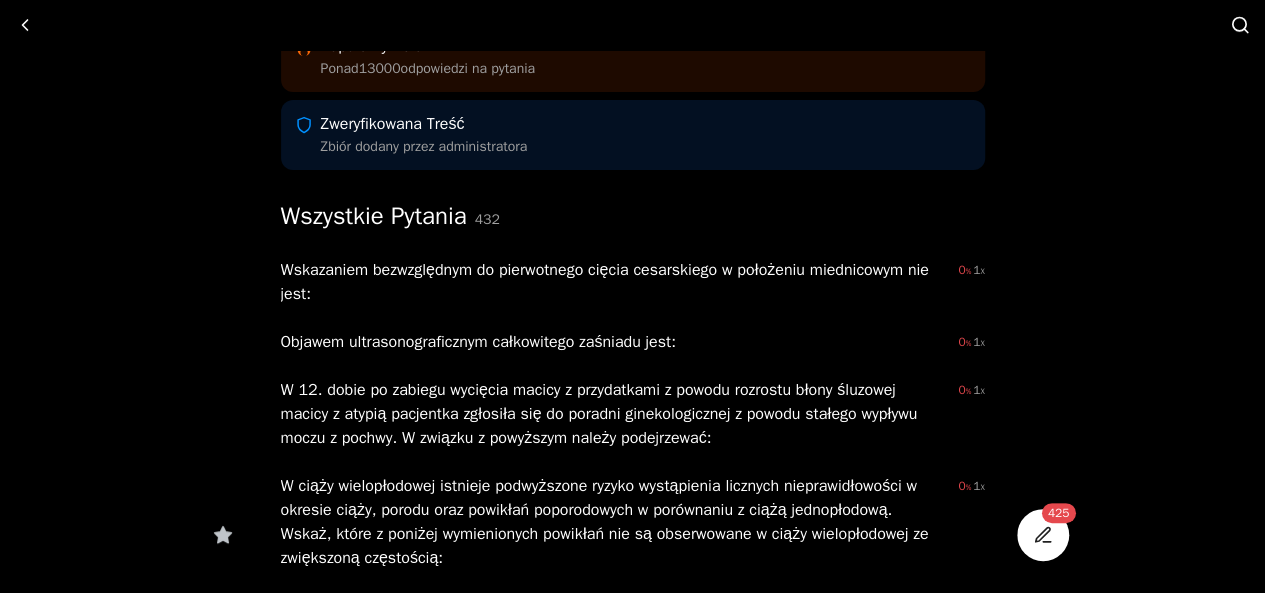 scroll, scrollTop: 0, scrollLeft: 0, axis: both 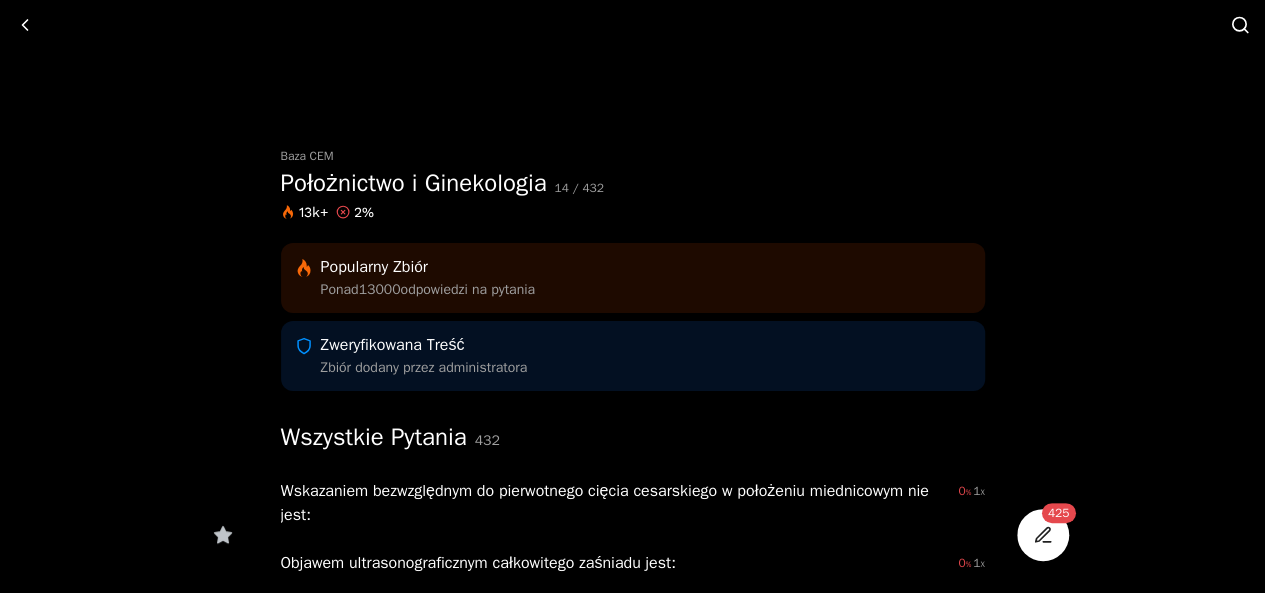 click at bounding box center [1240, 25] 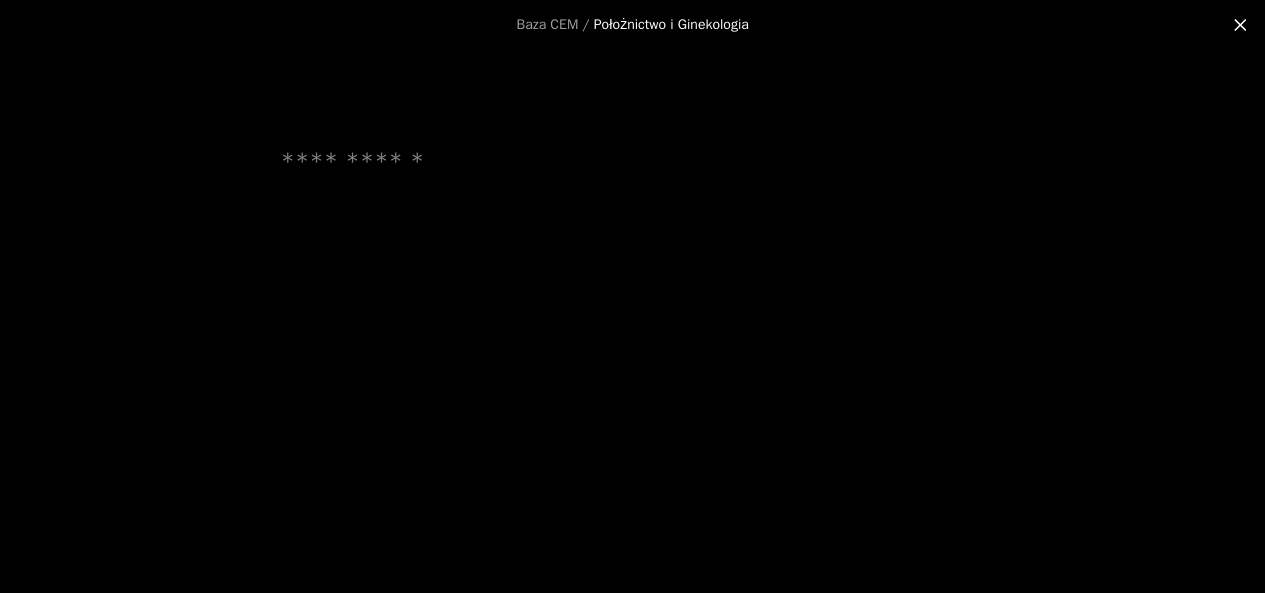 click at bounding box center (633, 162) 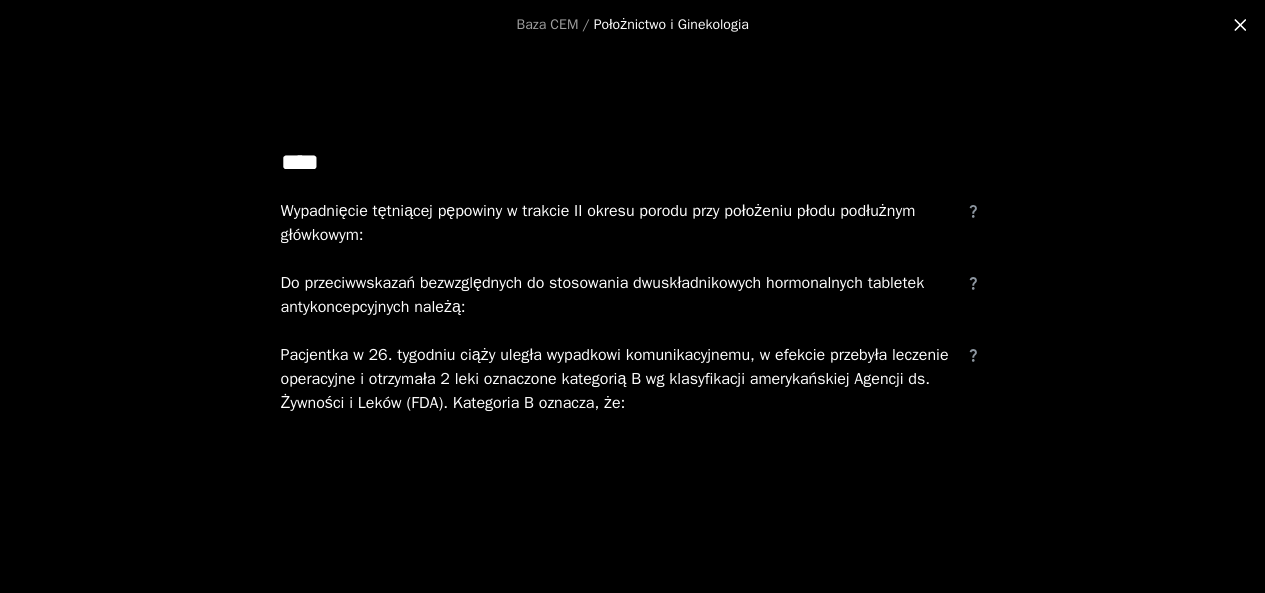 type on "****" 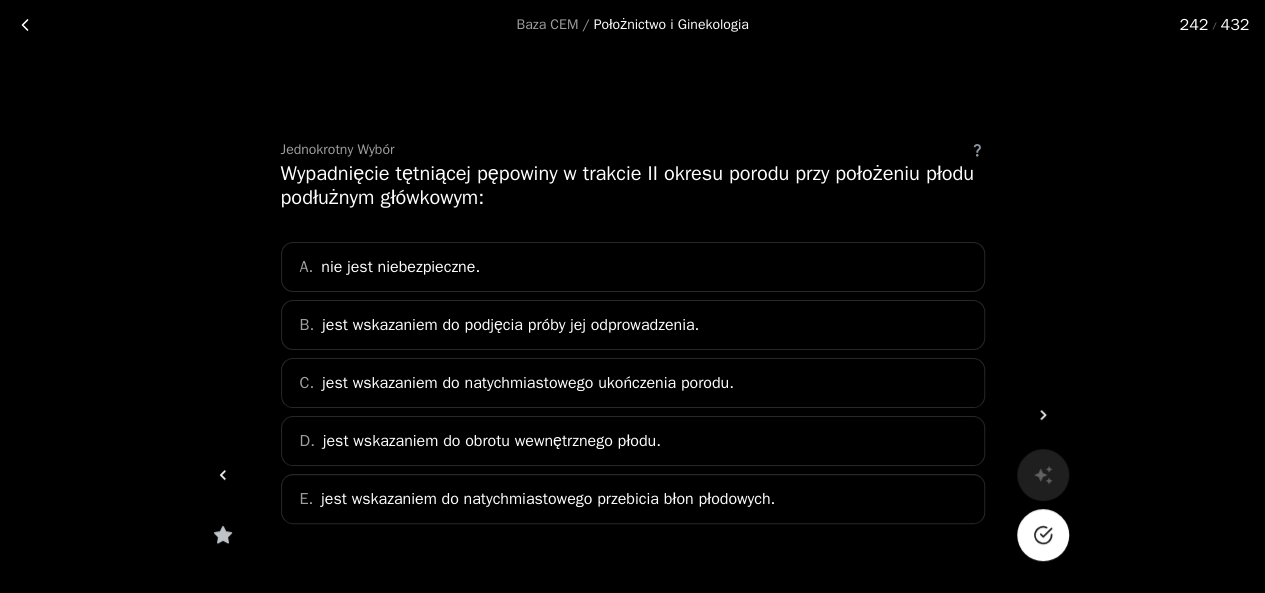 click at bounding box center (25, 25) 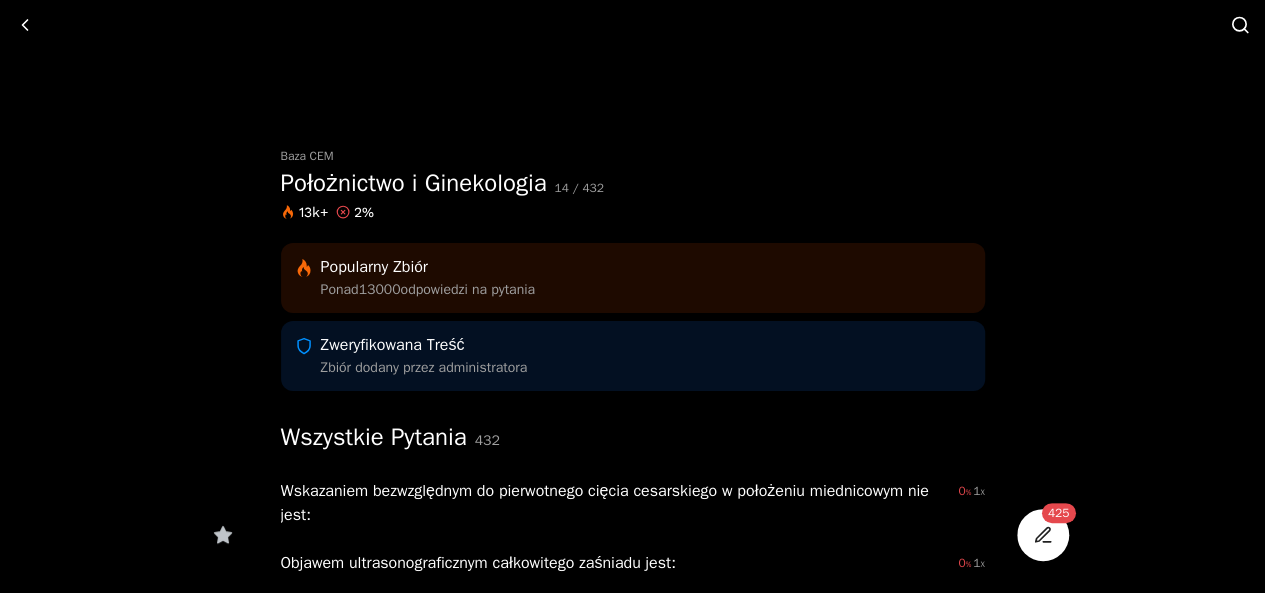 click at bounding box center (1240, 25) 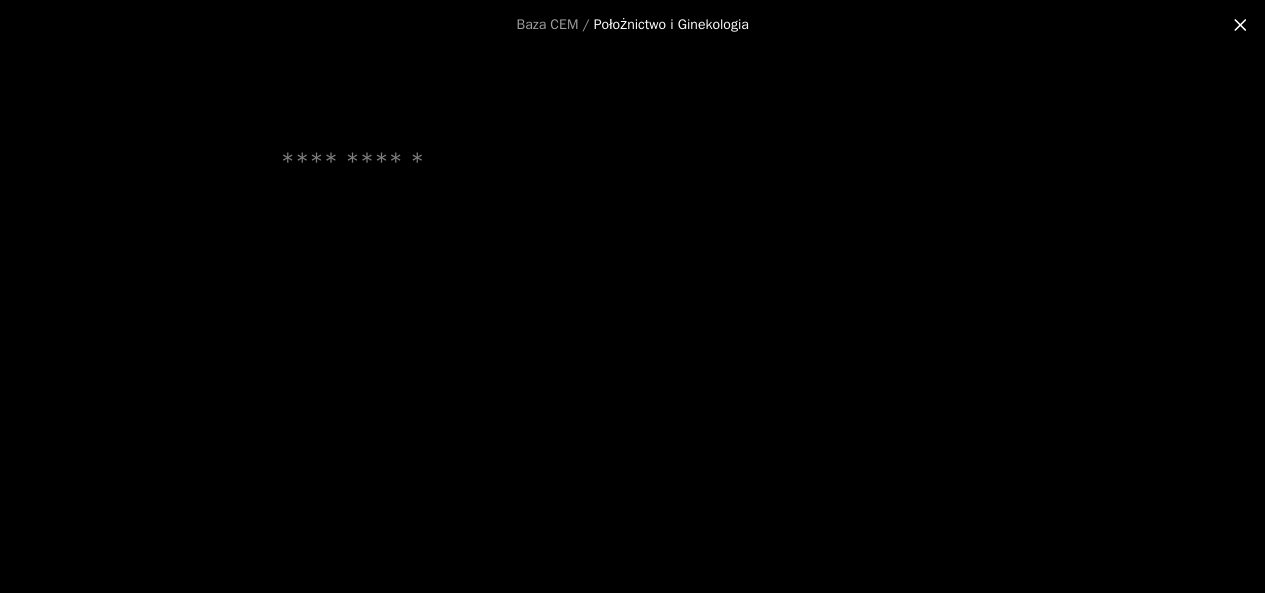 click at bounding box center (633, 194) 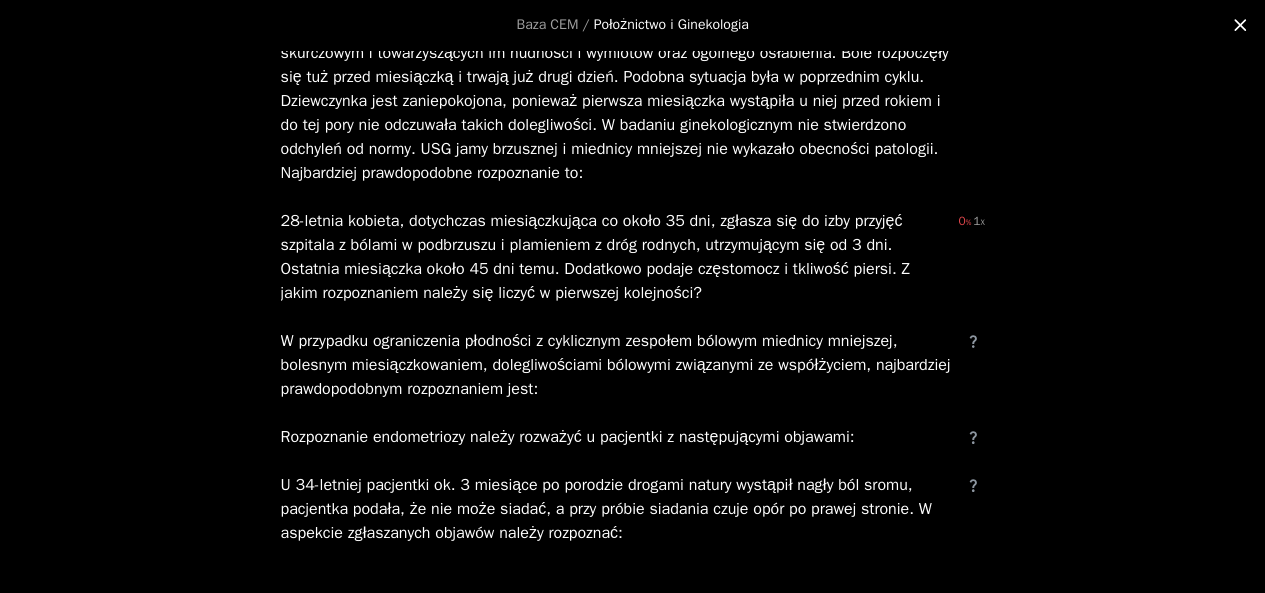 scroll, scrollTop: 732, scrollLeft: 0, axis: vertical 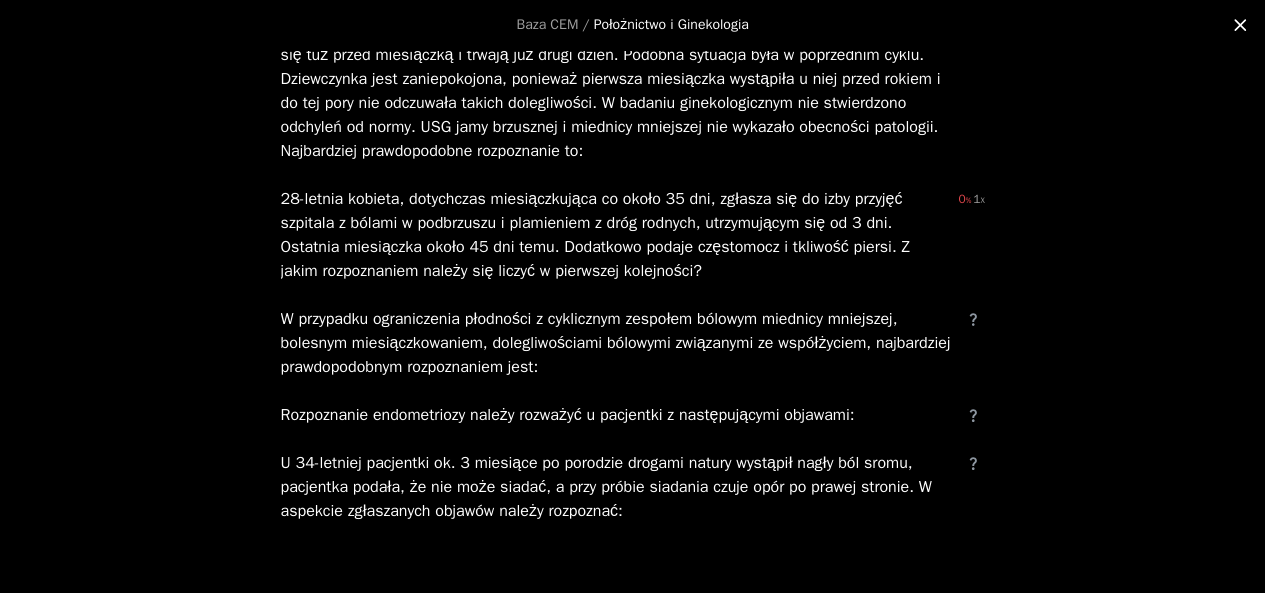 type on "***" 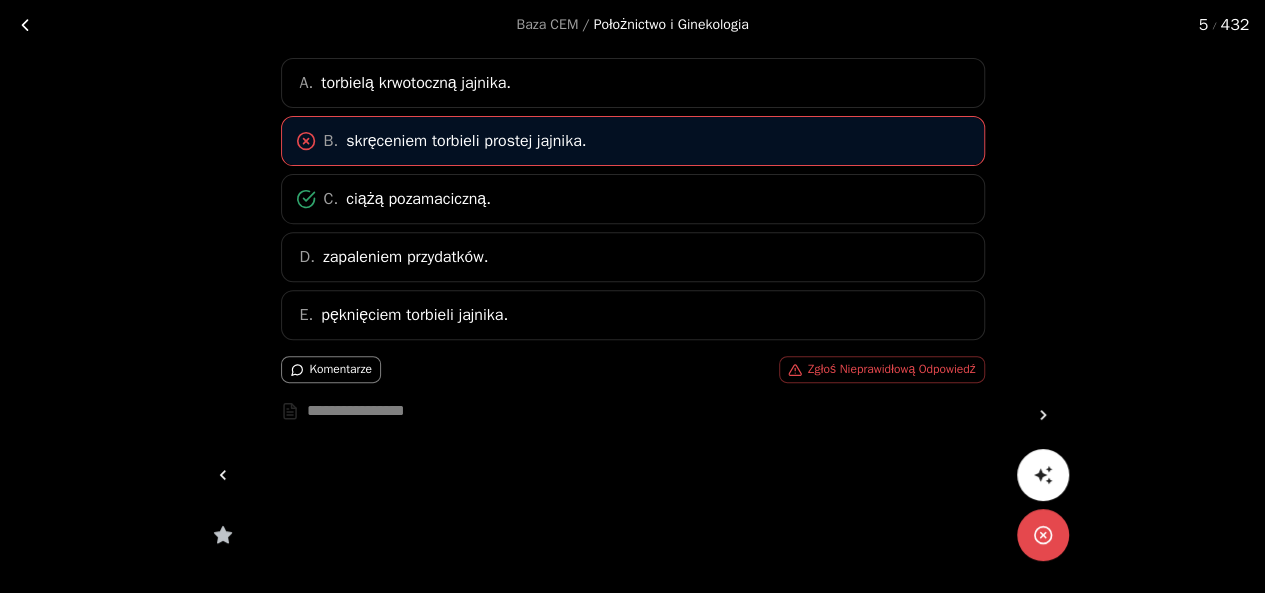 scroll, scrollTop: 252, scrollLeft: 0, axis: vertical 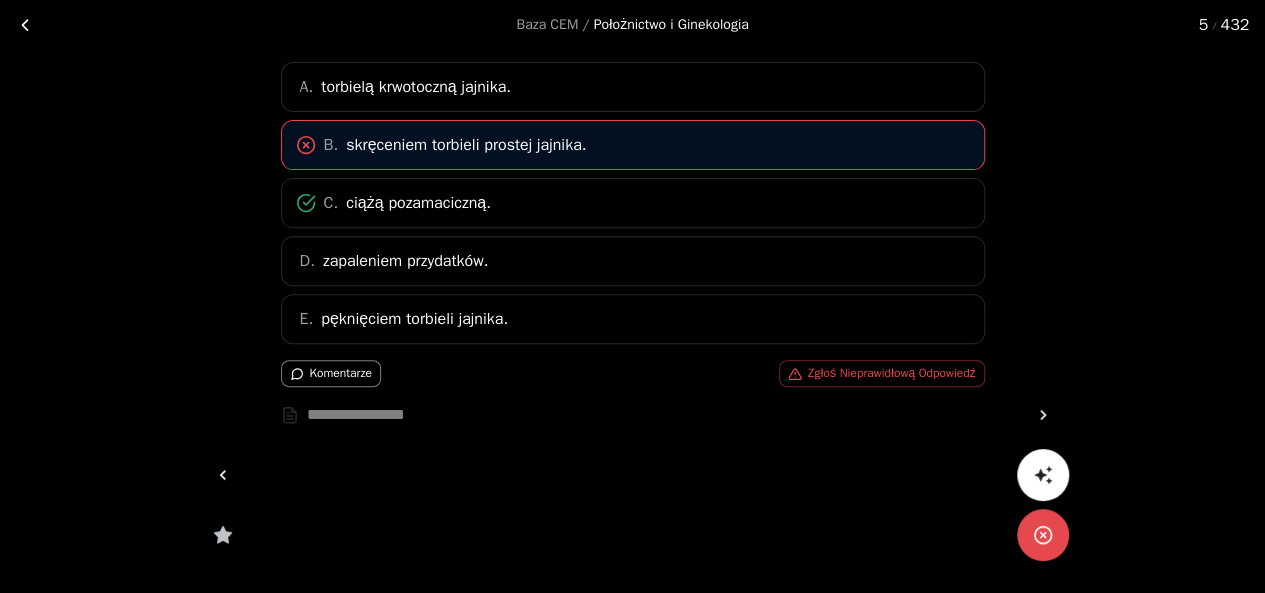 click at bounding box center (25, 25) 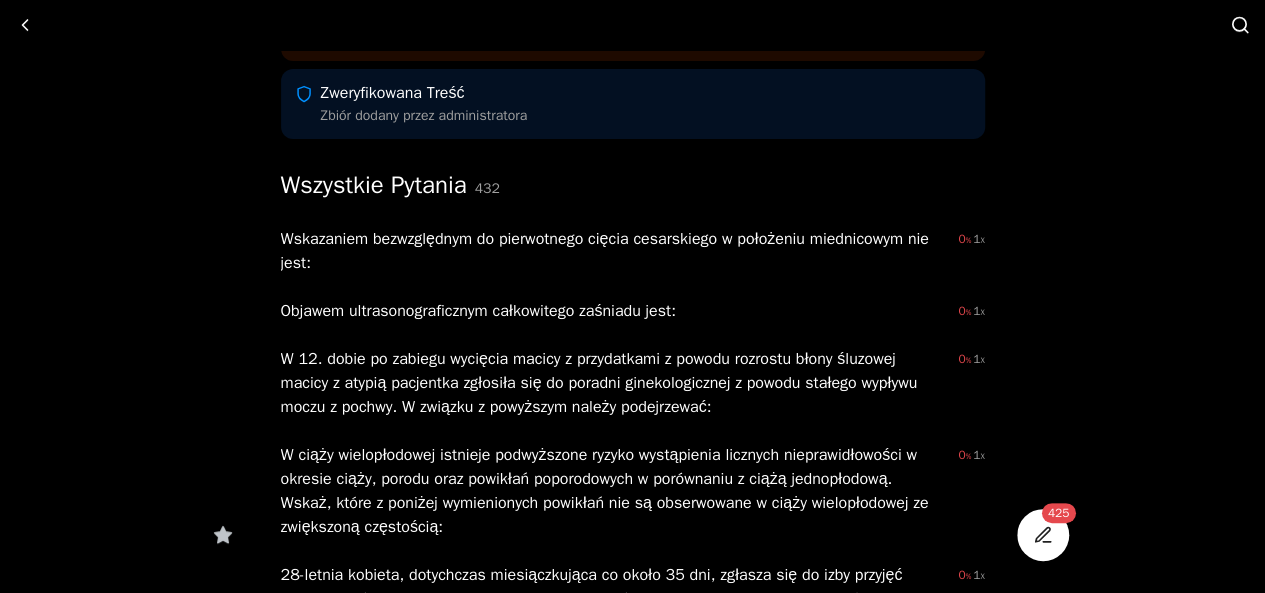 click at bounding box center [1240, 25] 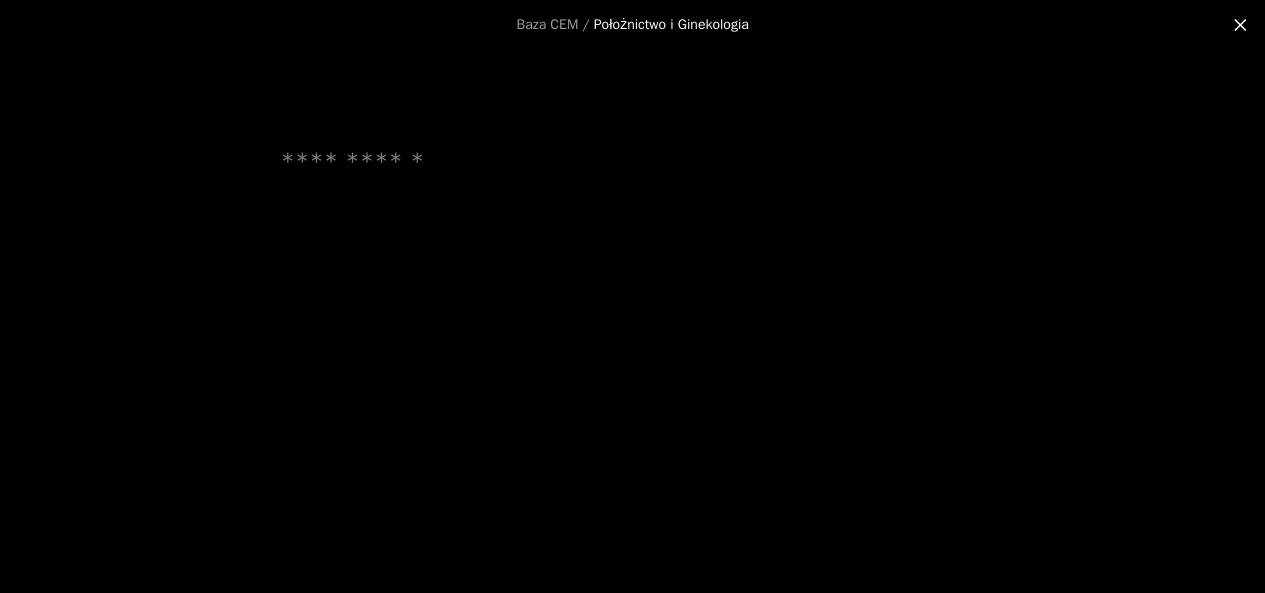 scroll, scrollTop: 0, scrollLeft: 0, axis: both 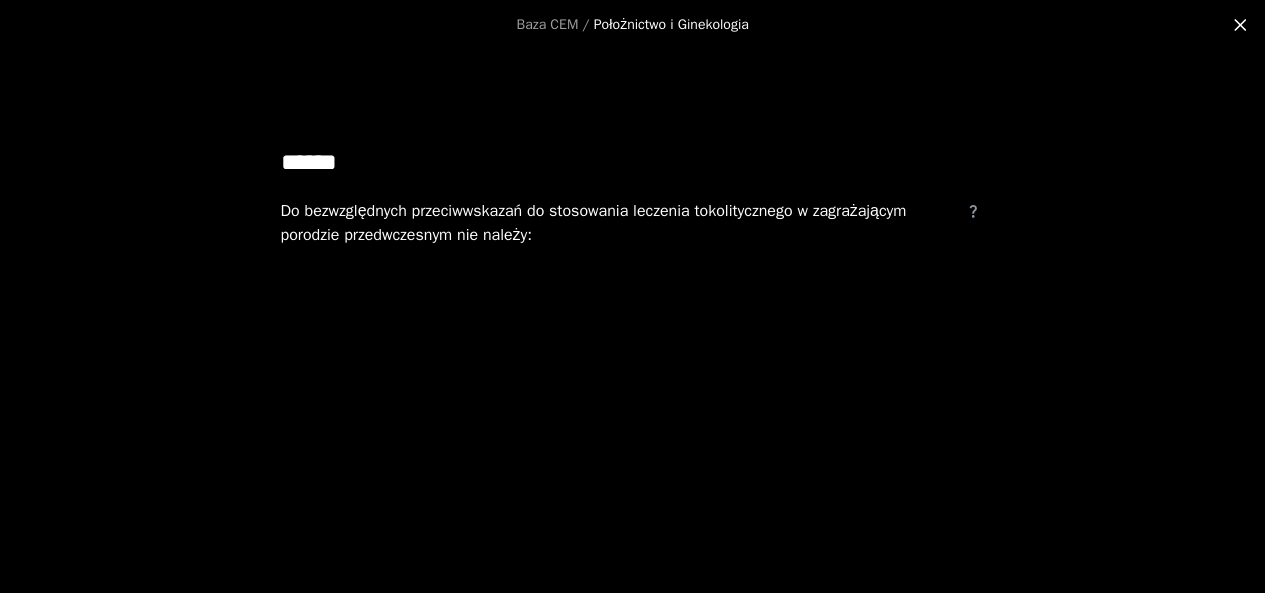 type on "******" 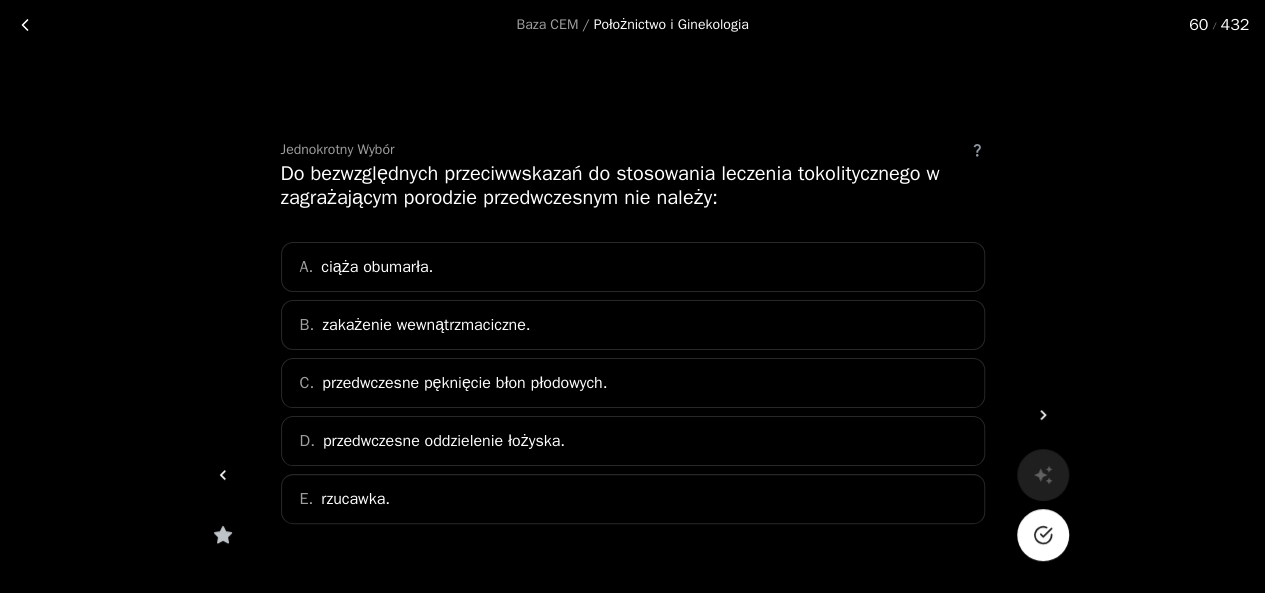 click on "C.   przedwczesne pęknięcie błon płodowych." at bounding box center (633, 383) 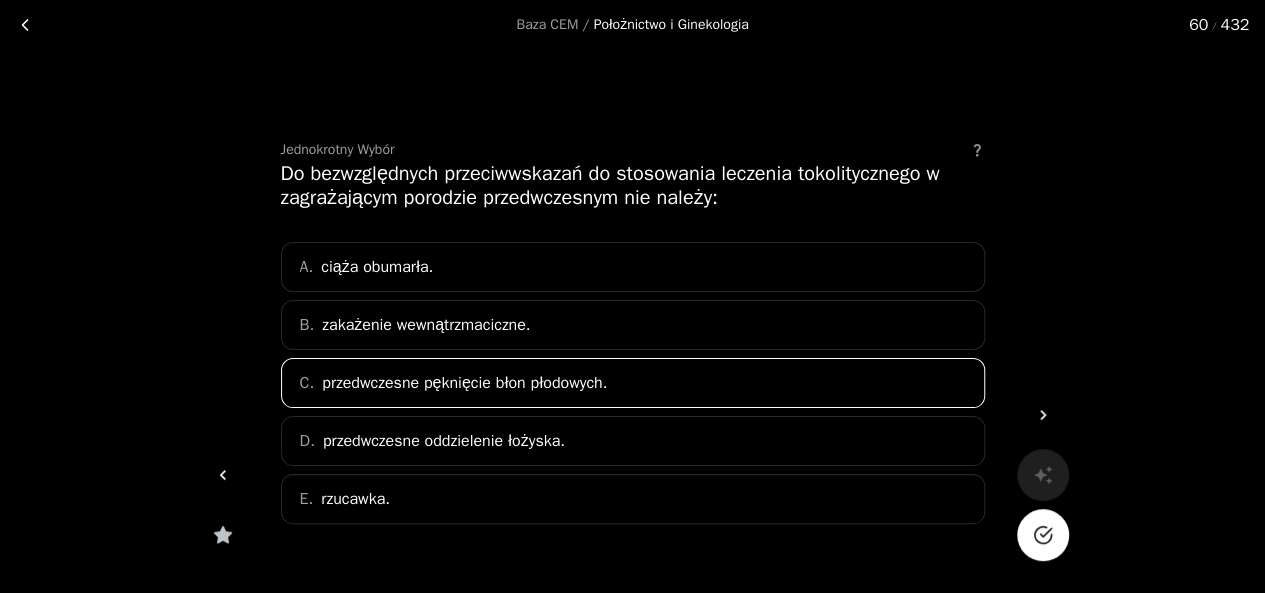 click on "przedwczesne oddzielenie łożyska." at bounding box center [377, 267] 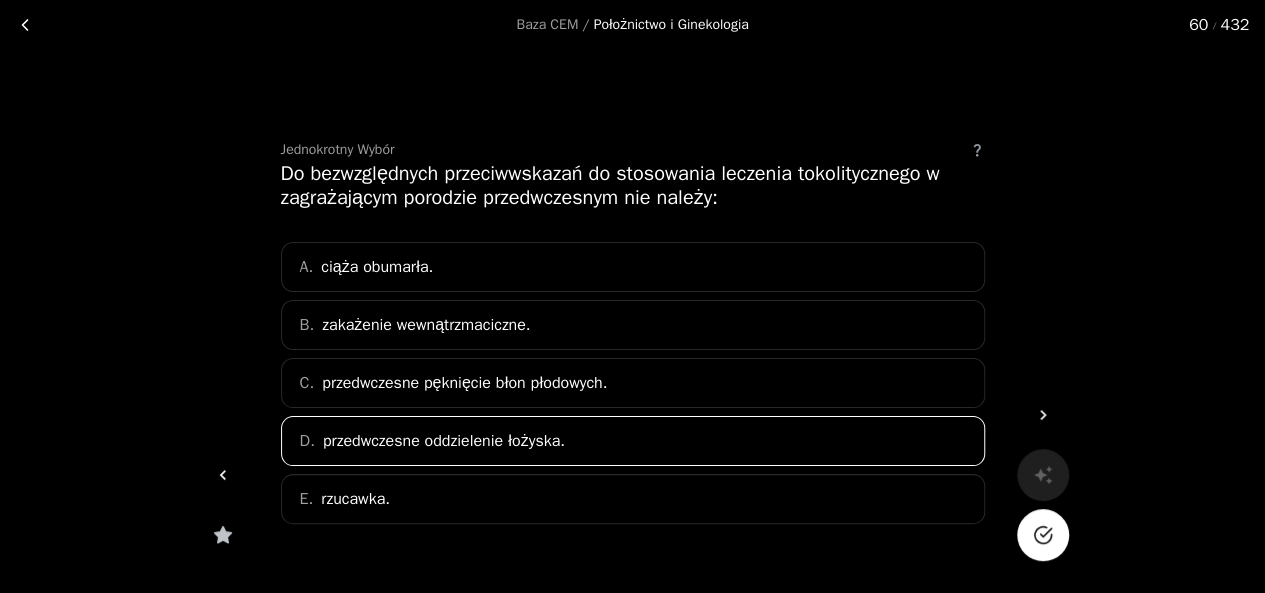 click on "zakażenie wewnątrzmaciczne." at bounding box center [377, 267] 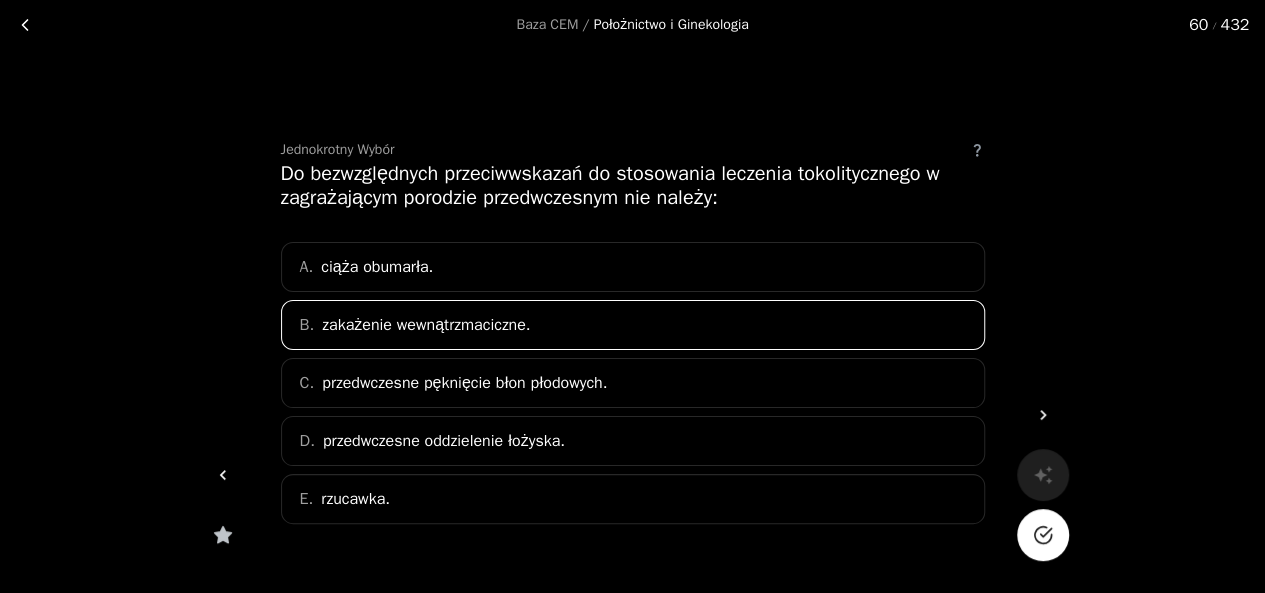click on "D.   przedwczesne oddzielenie łożyska." at bounding box center (633, 441) 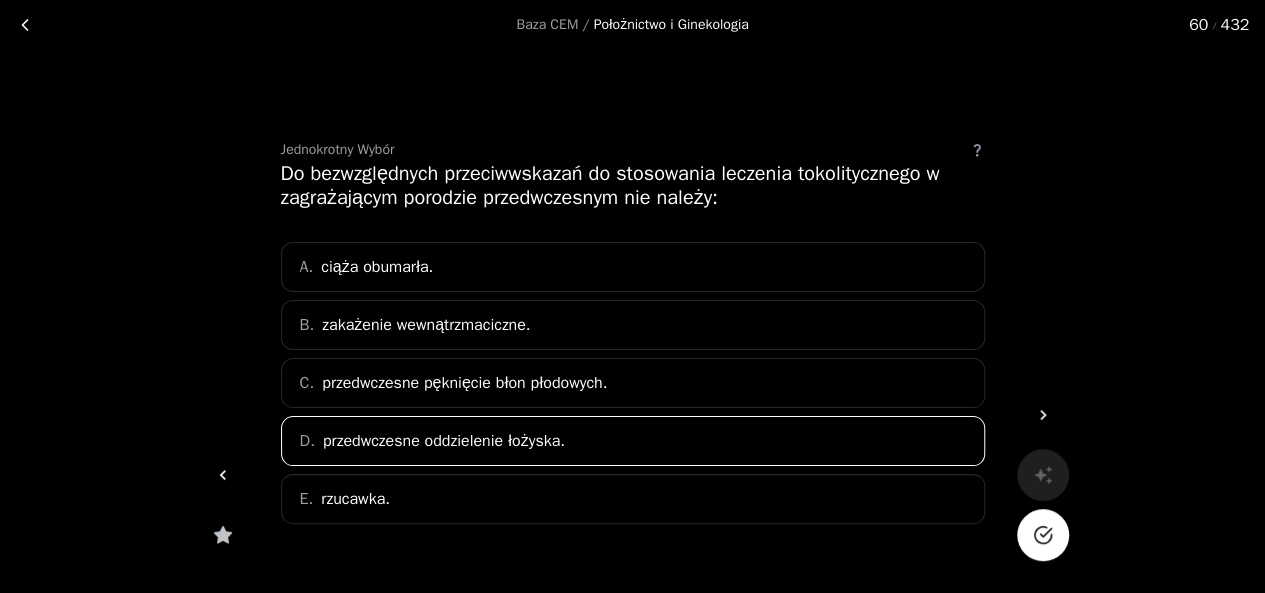 click at bounding box center [1043, 535] 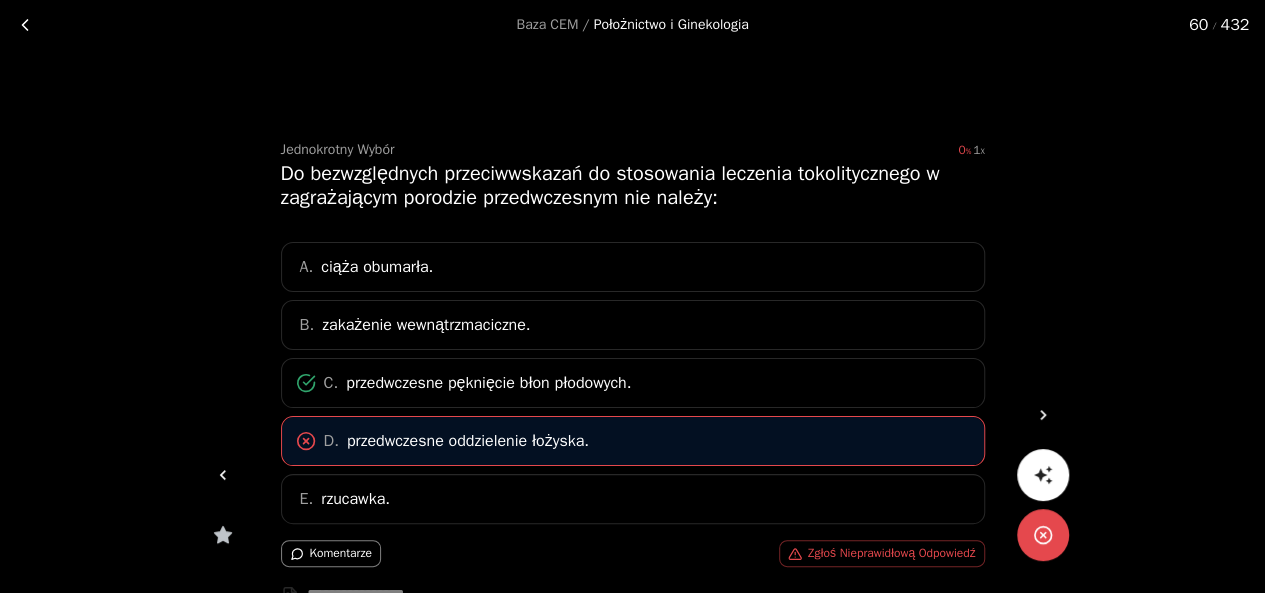 click at bounding box center [25, 25] 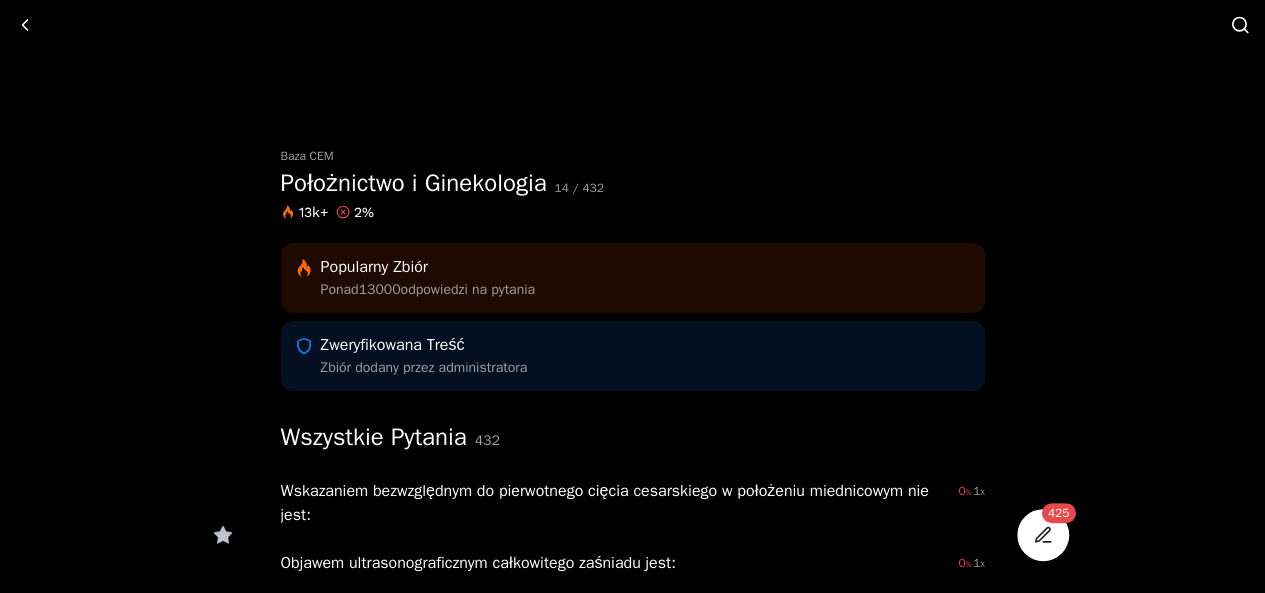 click at bounding box center (1240, 25) 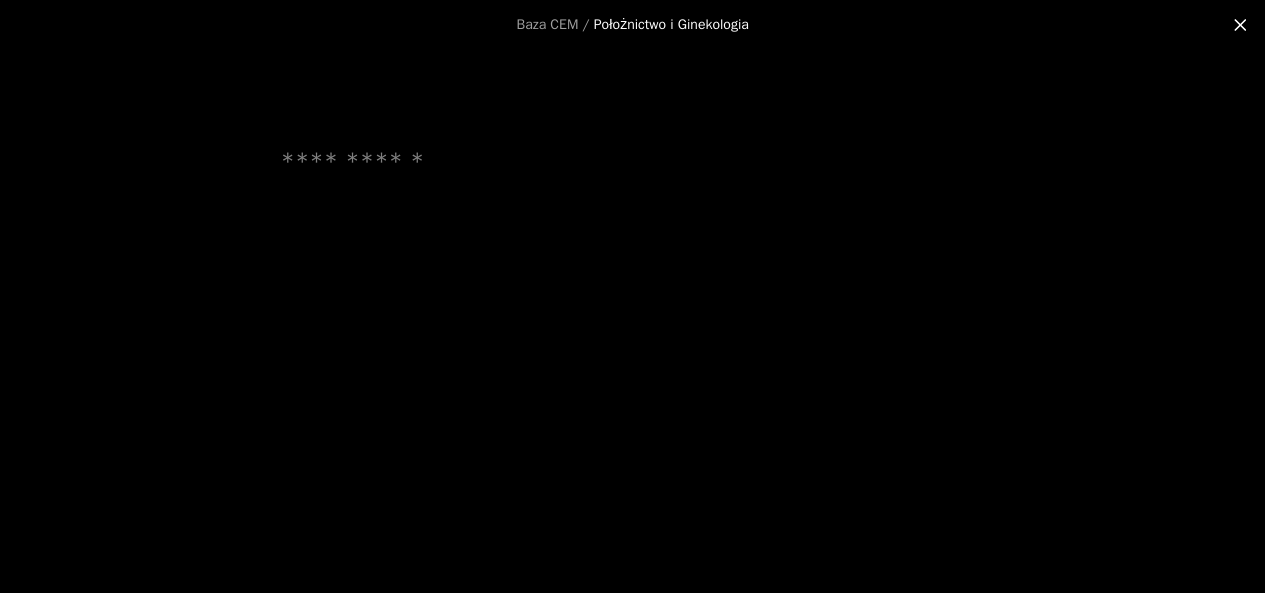 click at bounding box center [633, 162] 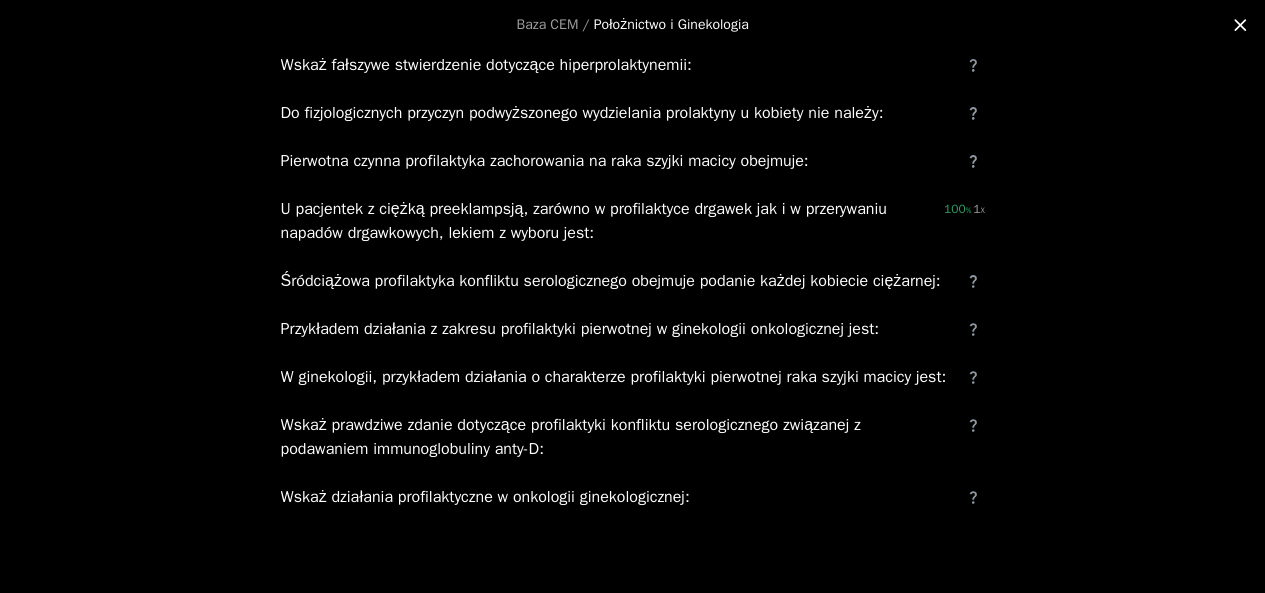 scroll, scrollTop: 195, scrollLeft: 0, axis: vertical 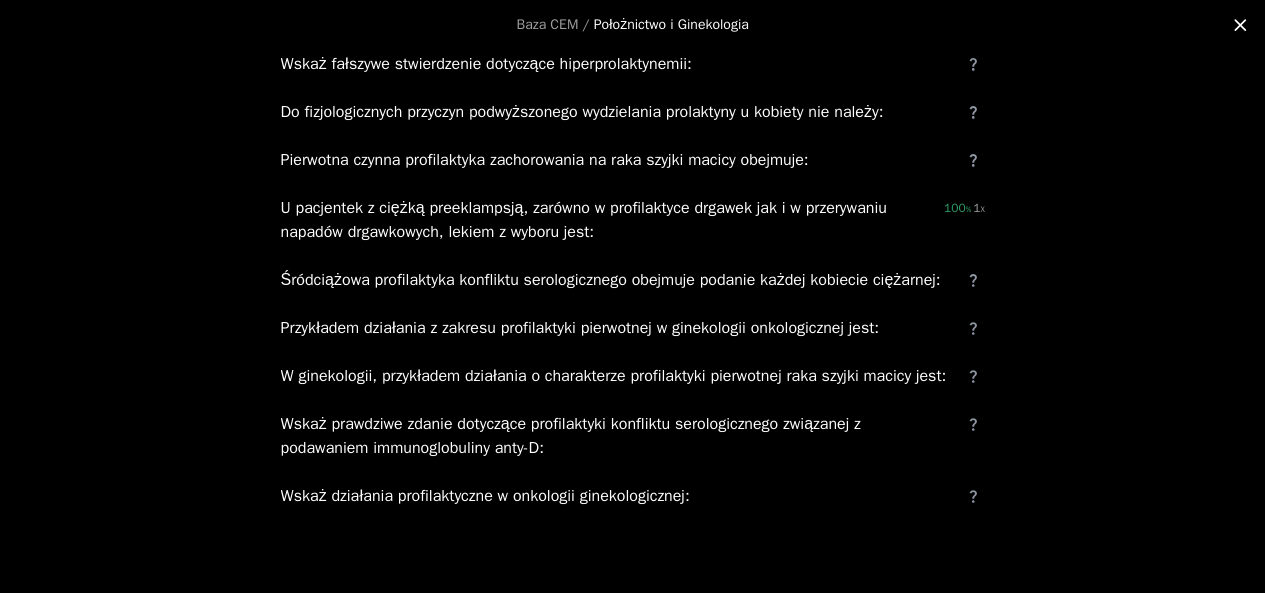 type on "****" 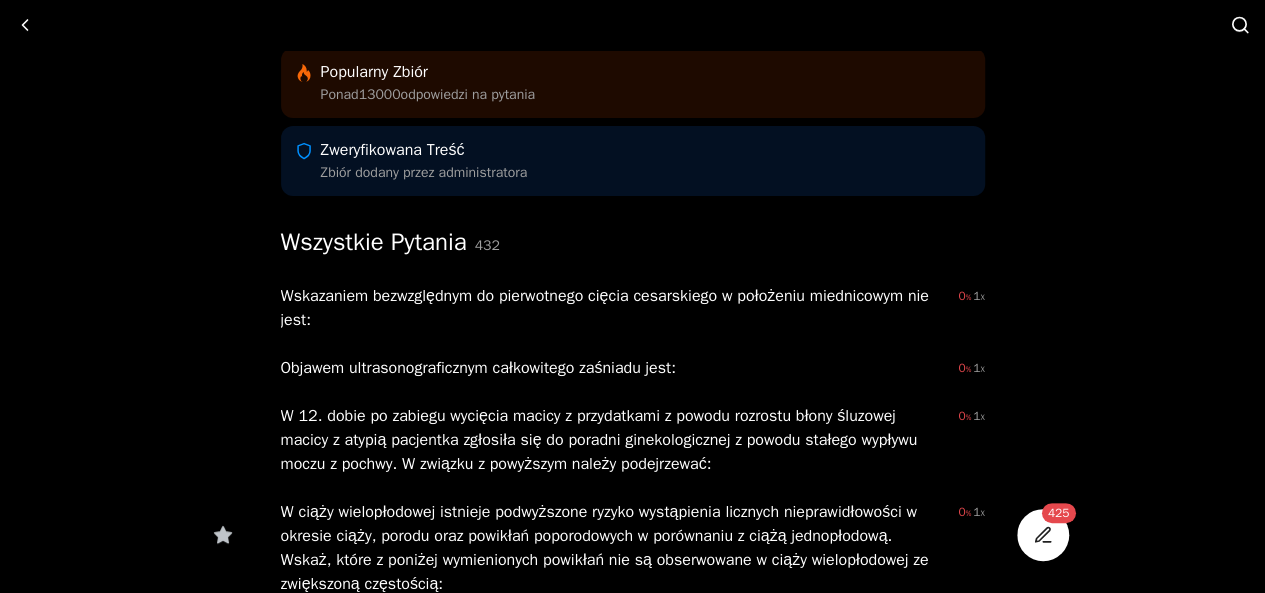click at bounding box center [1240, 25] 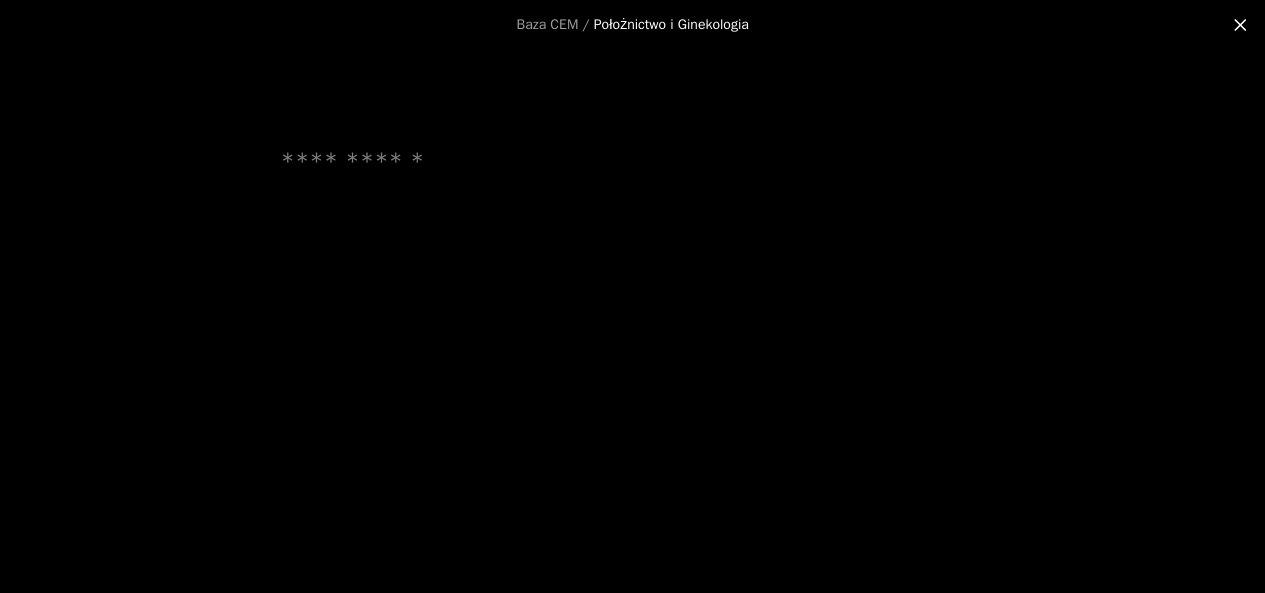 click at bounding box center (633, 162) 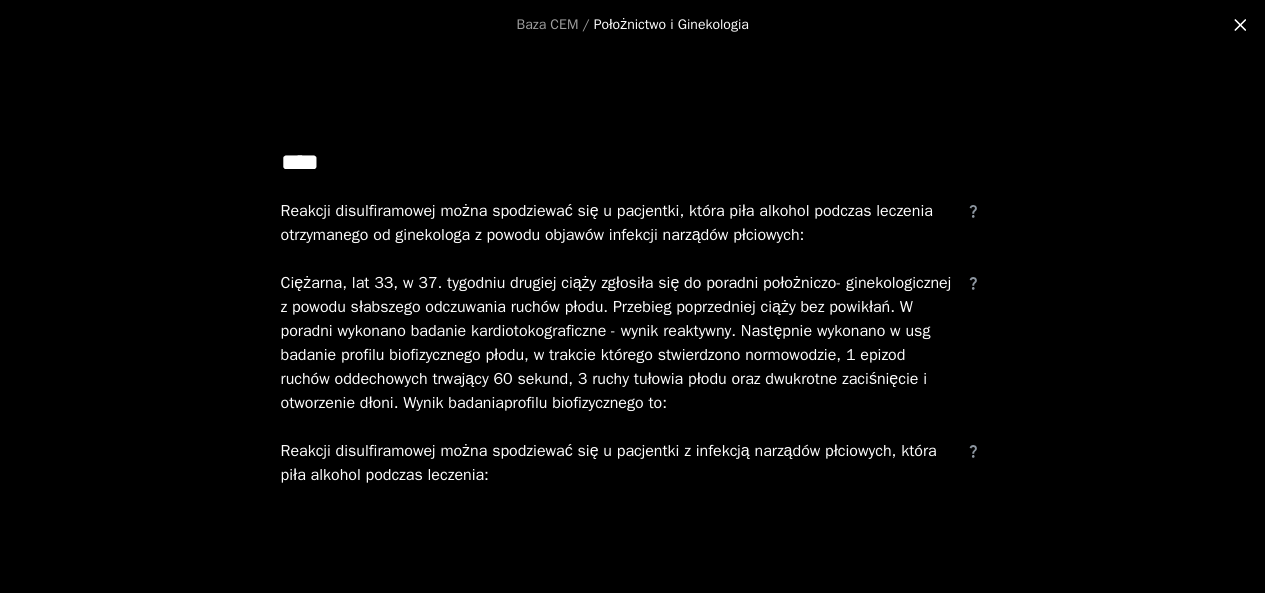 type on "****" 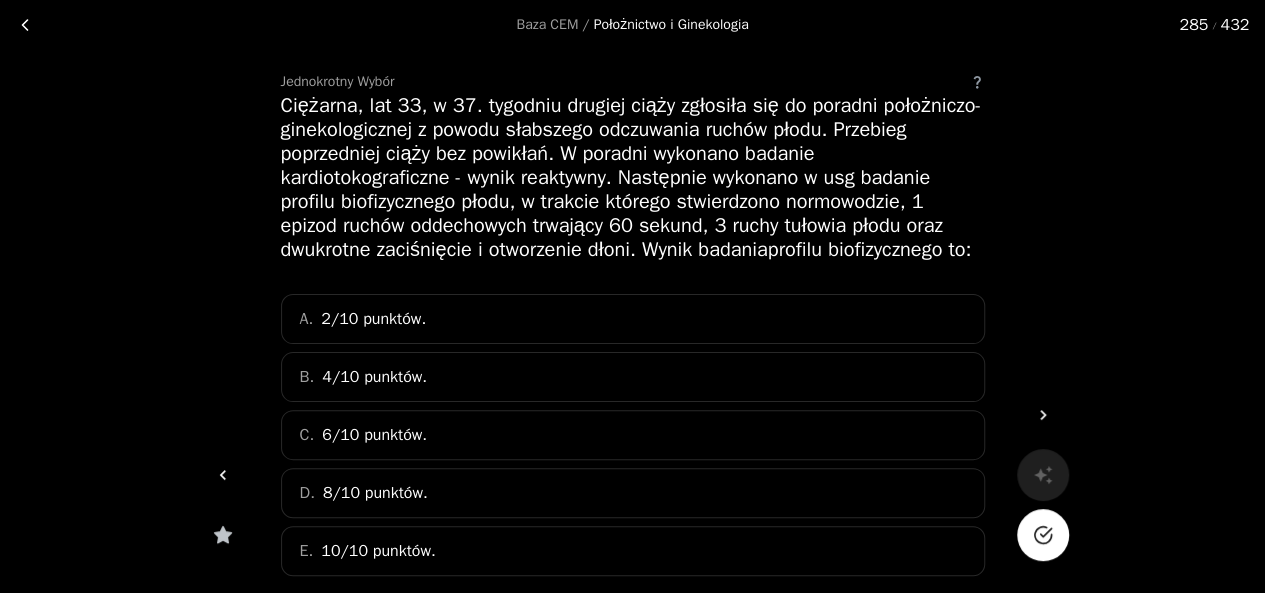 scroll, scrollTop: 184, scrollLeft: 0, axis: vertical 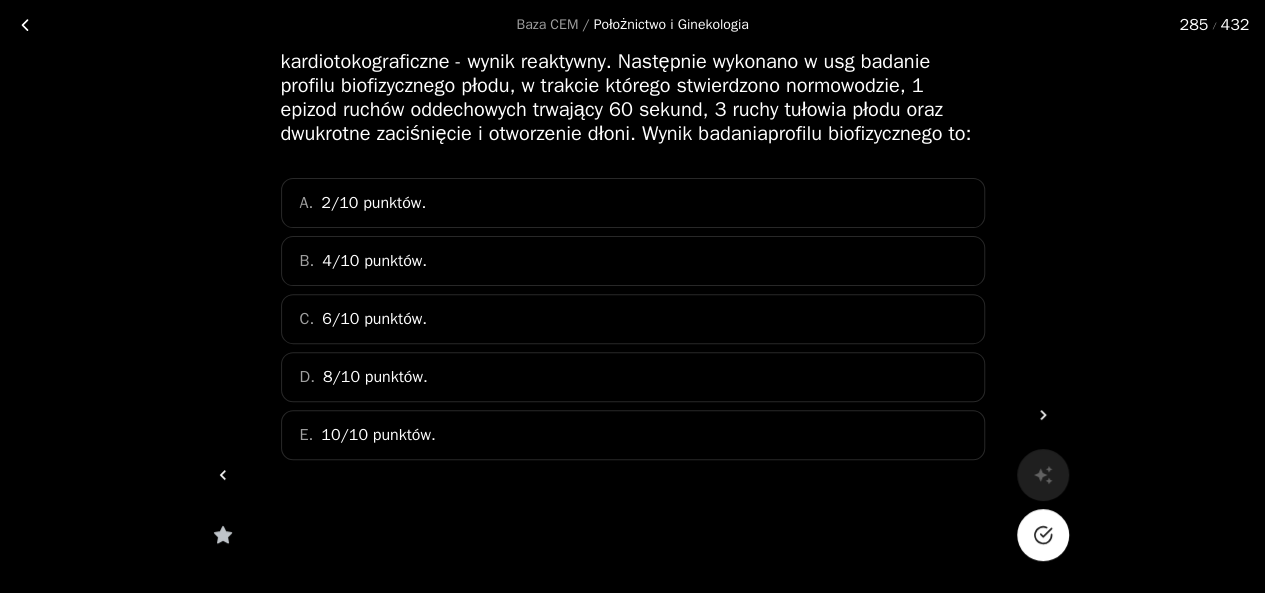 click on "D.   8/10 punktów." at bounding box center [633, 377] 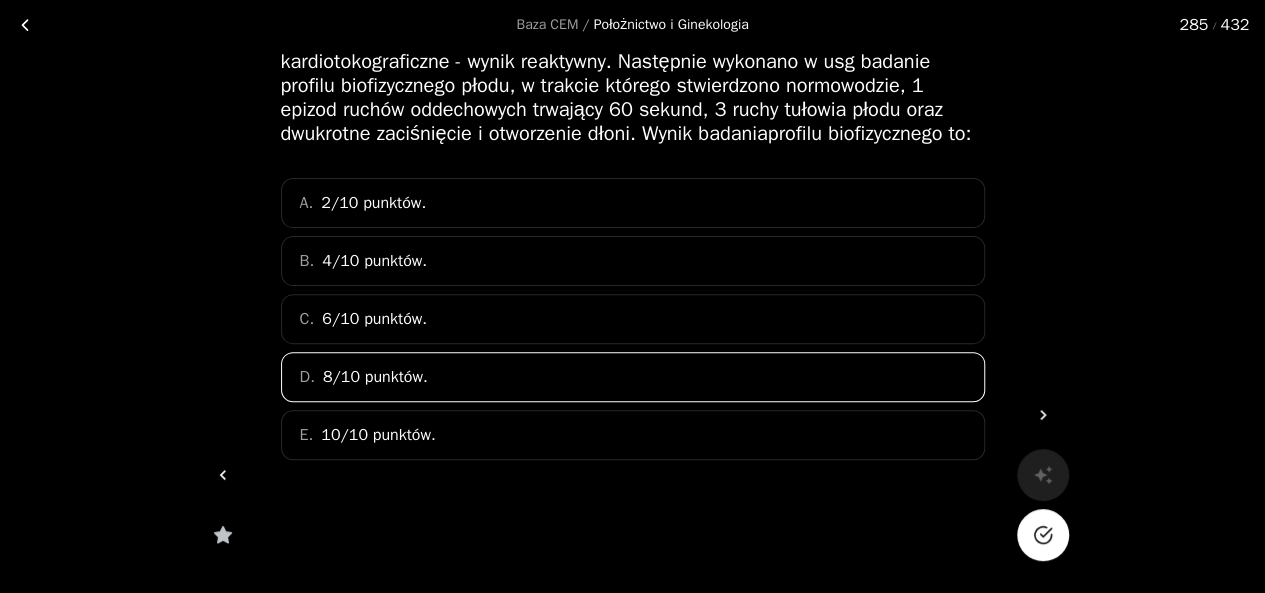 click on "E.   10/10 punktów." at bounding box center (633, 435) 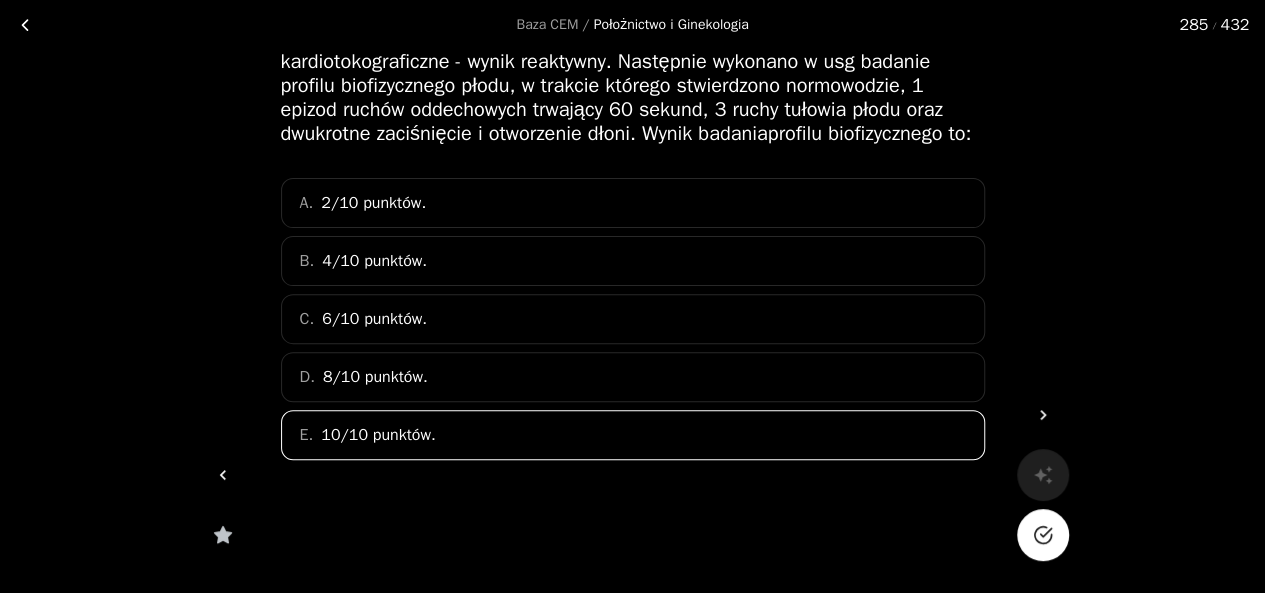 click at bounding box center [1043, 535] 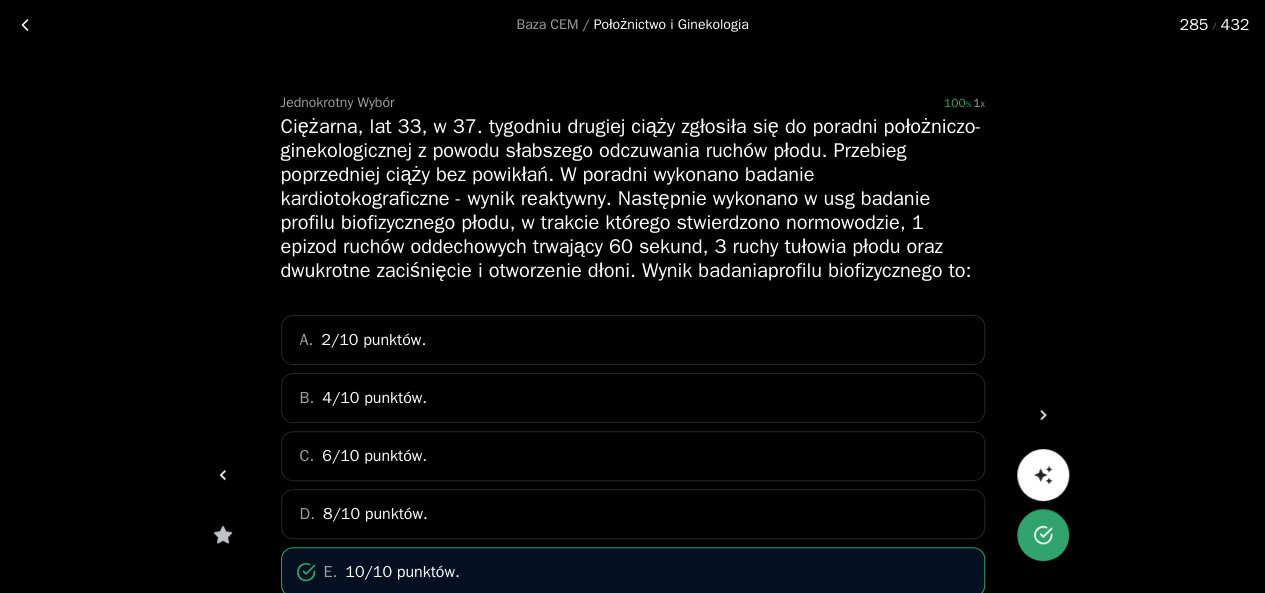 scroll, scrollTop: 59, scrollLeft: 0, axis: vertical 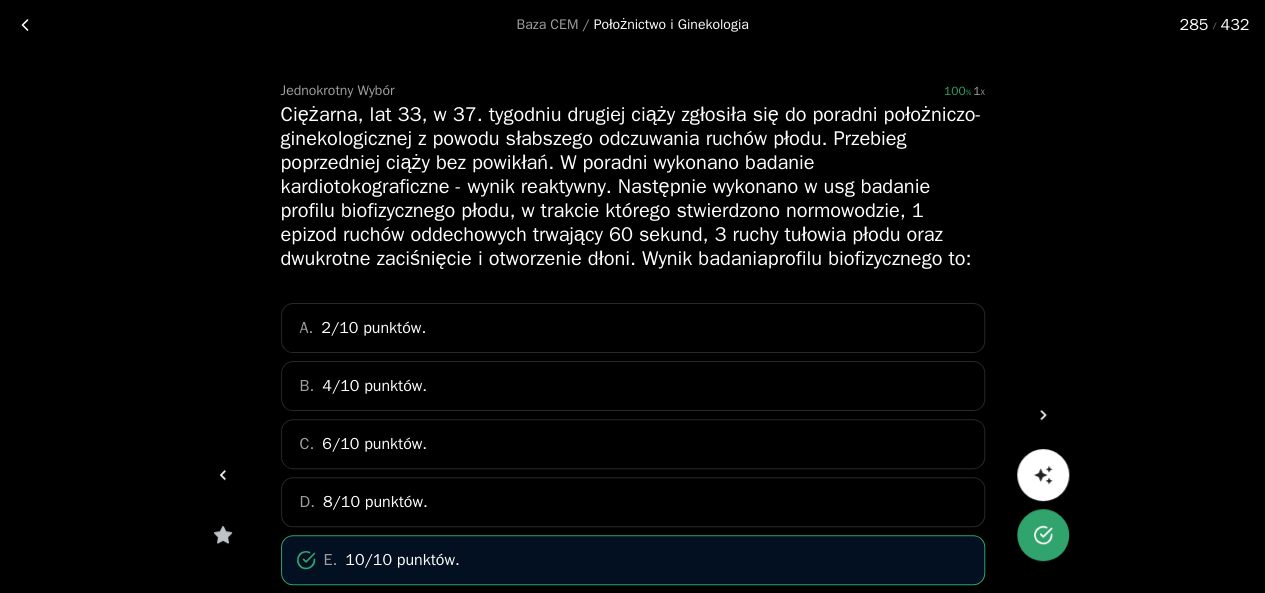drag, startPoint x: 350, startPoint y: 141, endPoint x: 481, endPoint y: 550, distance: 429.4671 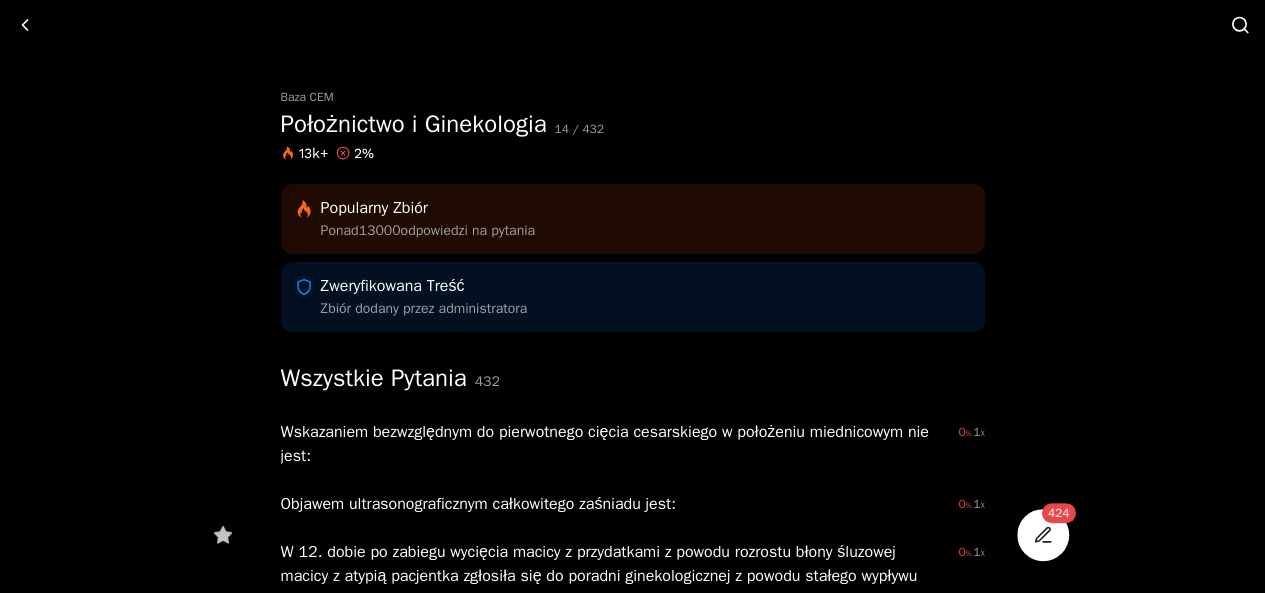 click at bounding box center [1238, 24] 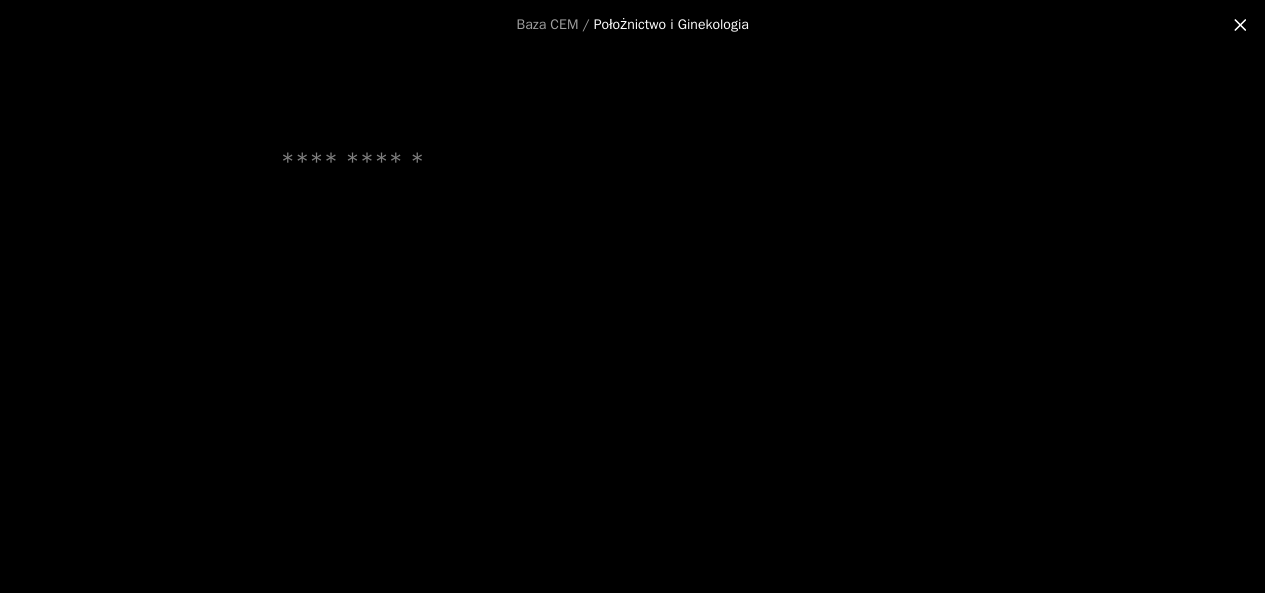 scroll, scrollTop: 0, scrollLeft: 0, axis: both 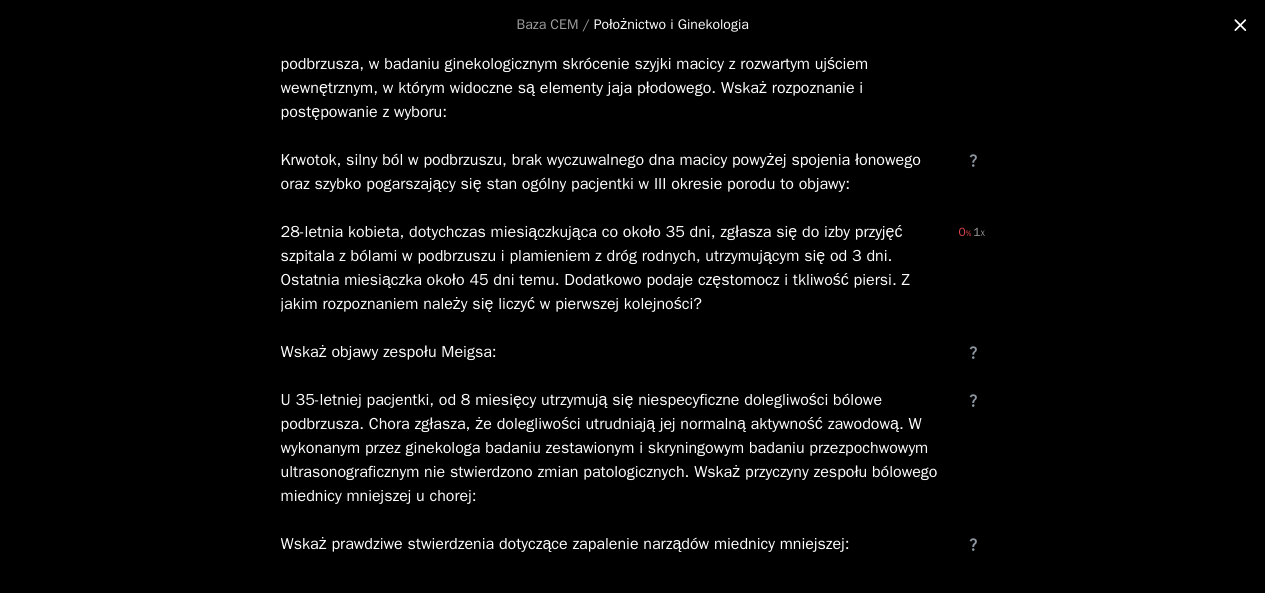type on "*********" 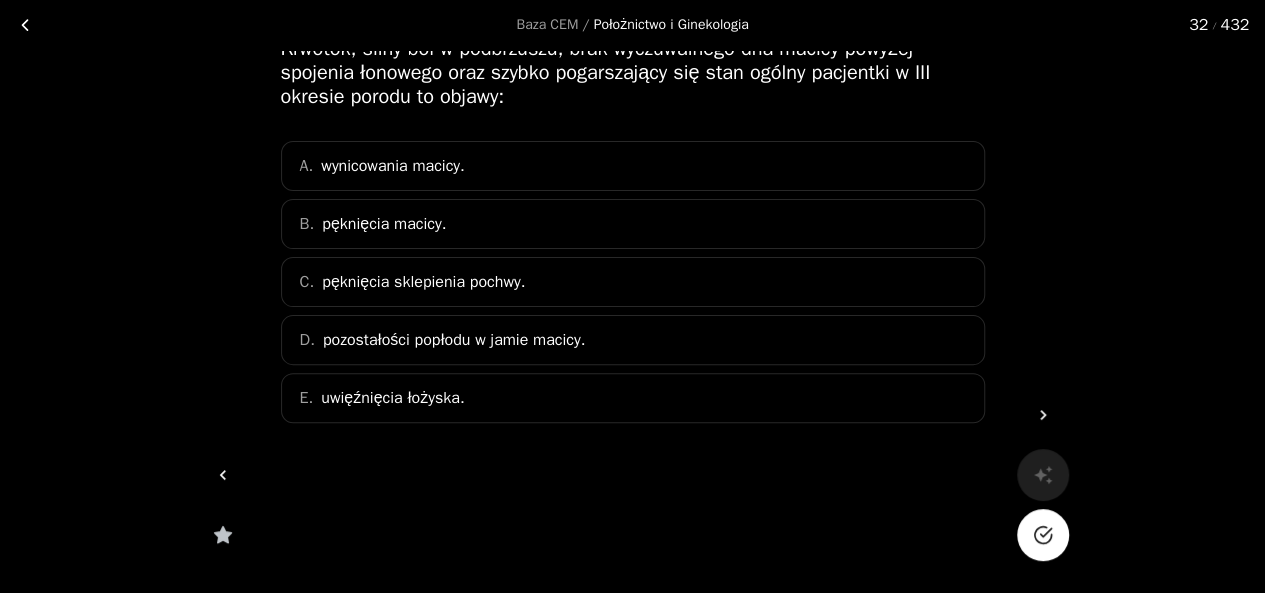 scroll, scrollTop: 121, scrollLeft: 0, axis: vertical 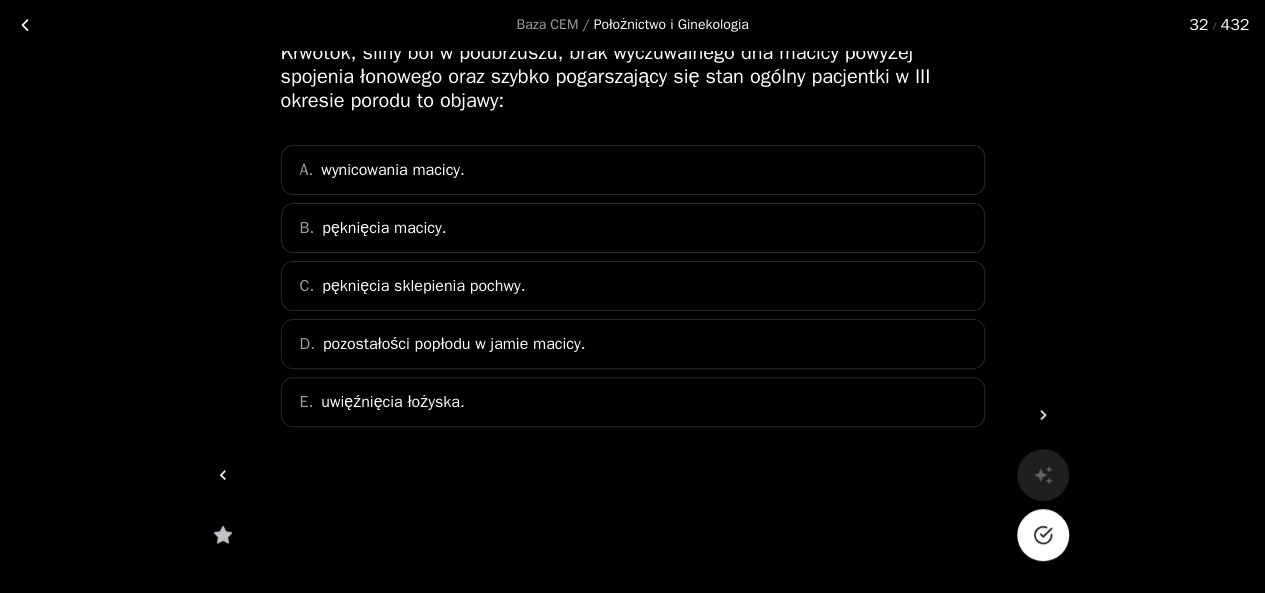 click on "pozostałości popłodu w jamie macicy." at bounding box center (384, 228) 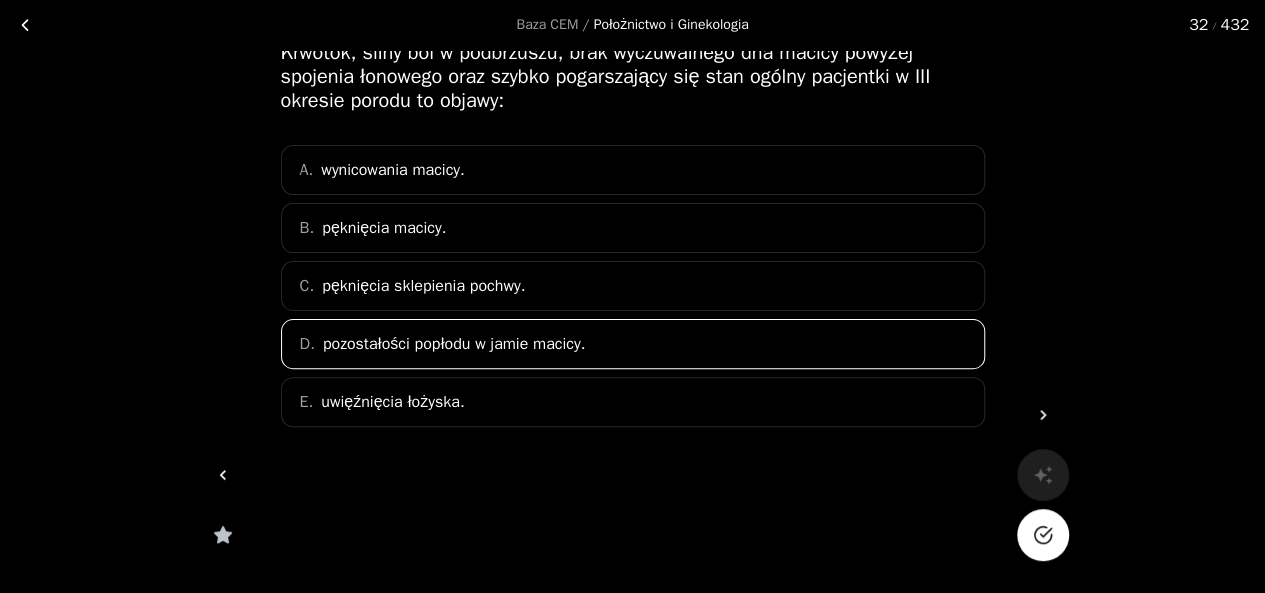 click at bounding box center [1045, 532] 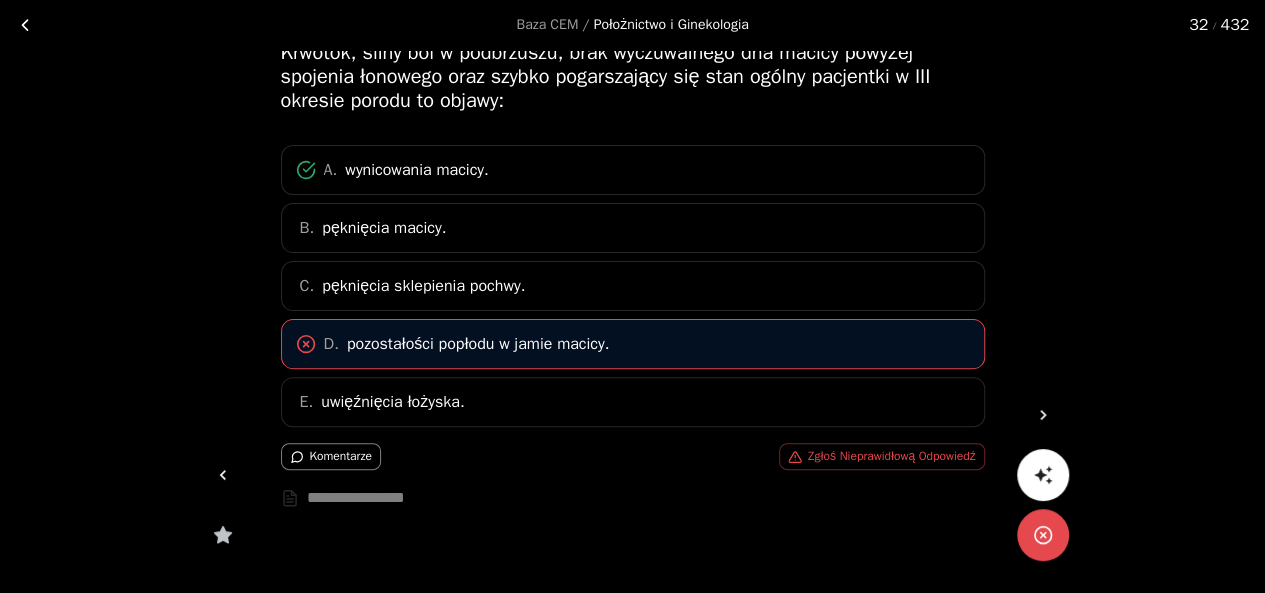 click at bounding box center [25, 25] 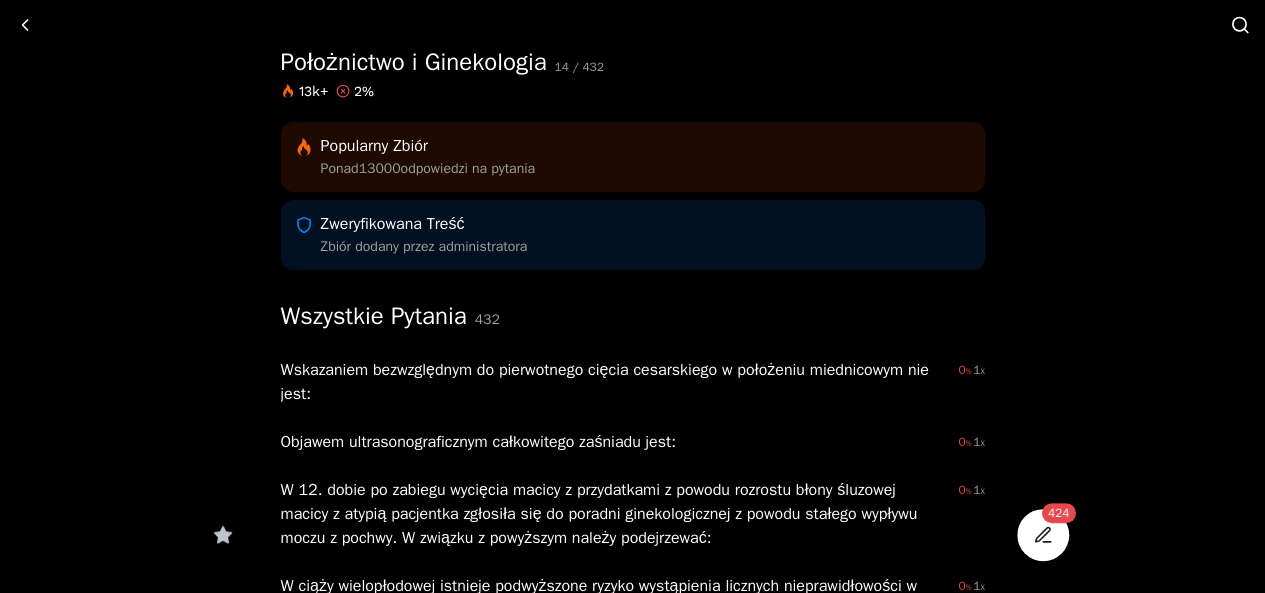 click at bounding box center (1240, 25) 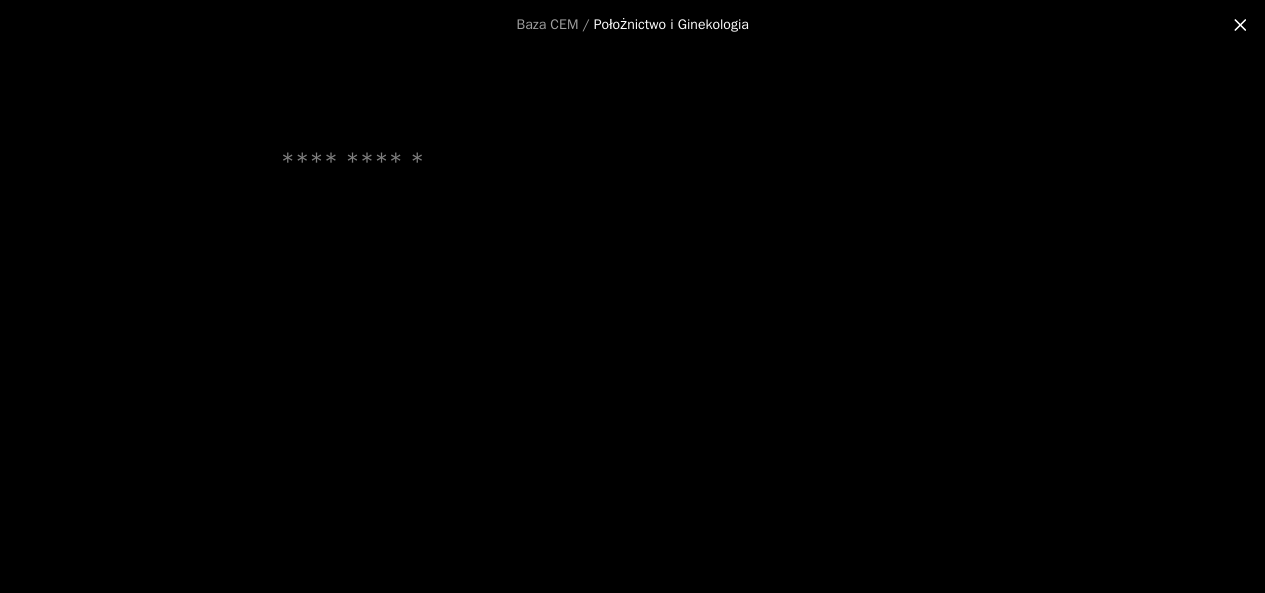 click at bounding box center [633, 162] 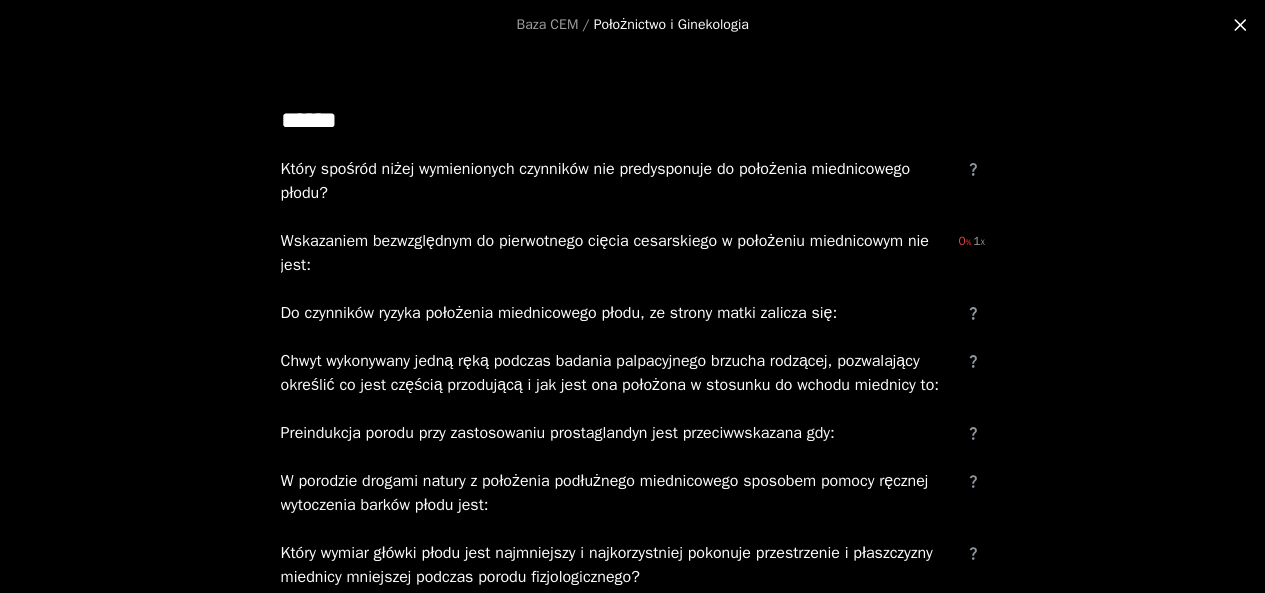 scroll, scrollTop: 46, scrollLeft: 0, axis: vertical 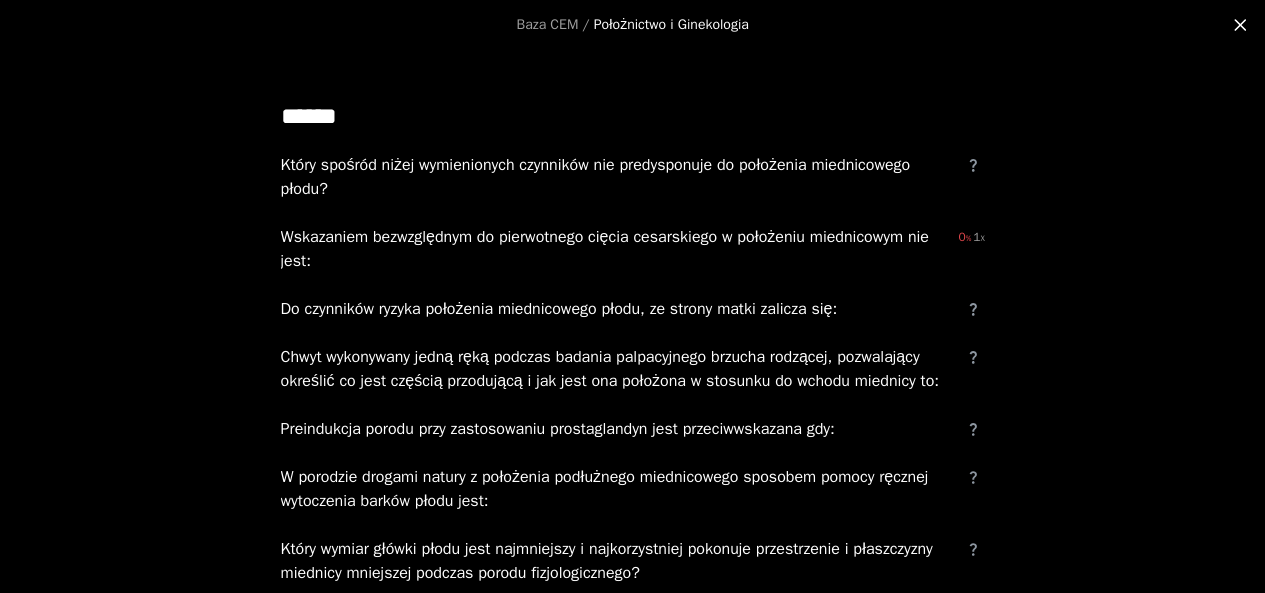 type on "******" 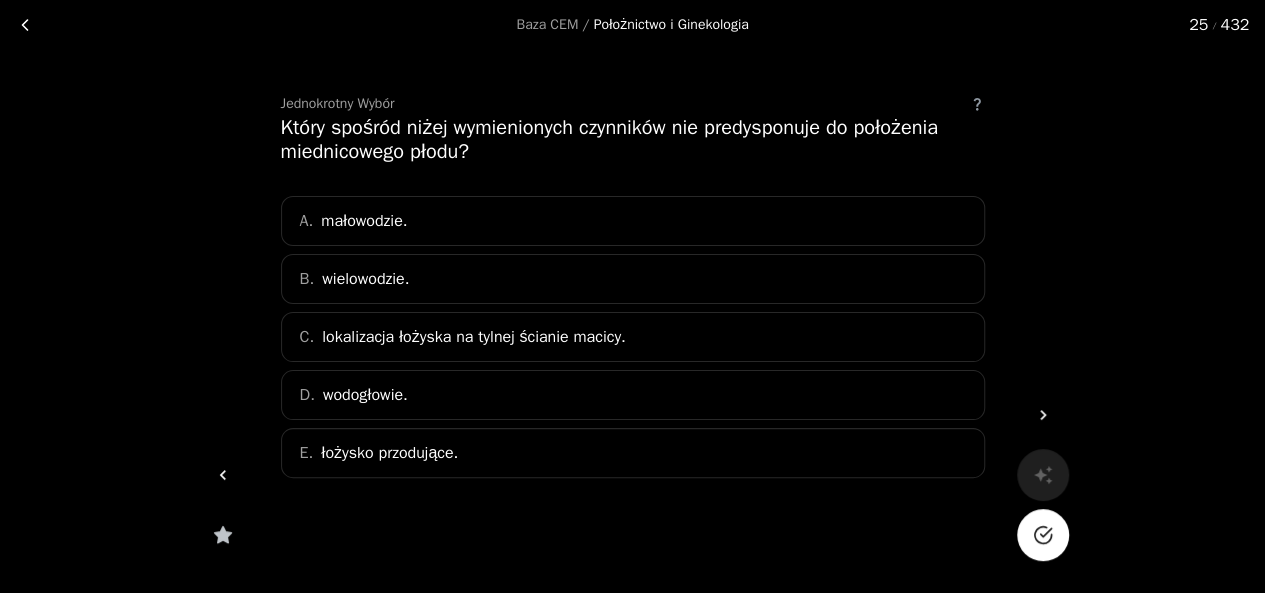 click on "B.   wielowodzie." at bounding box center [633, 279] 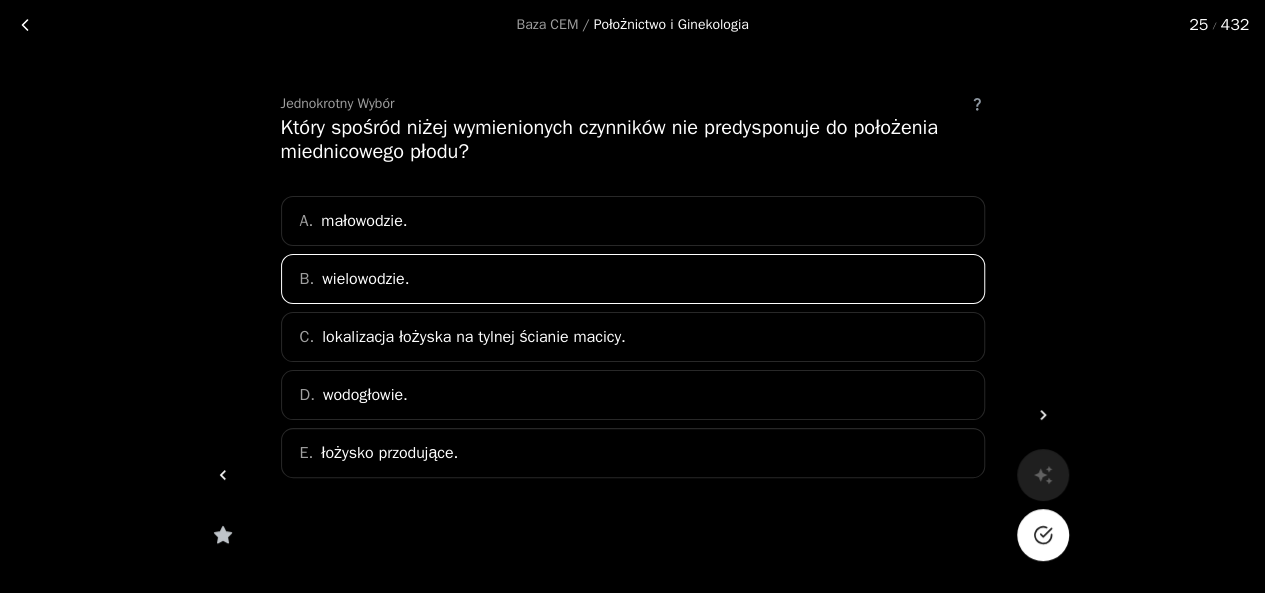 click at bounding box center [1043, 535] 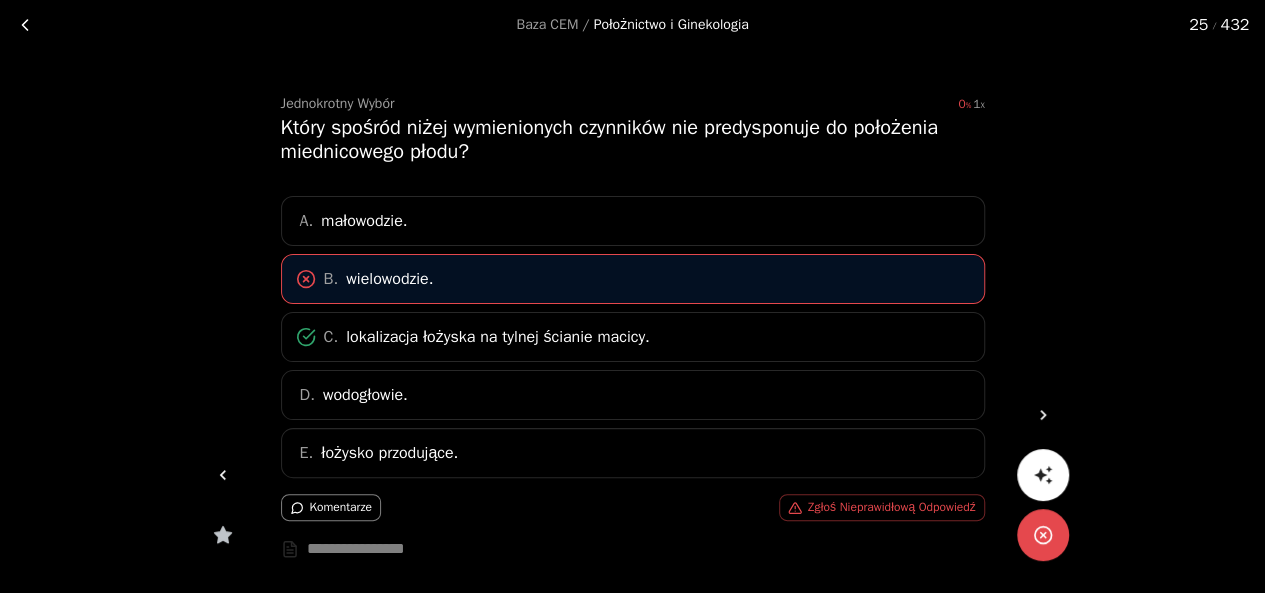 click at bounding box center (25, 25) 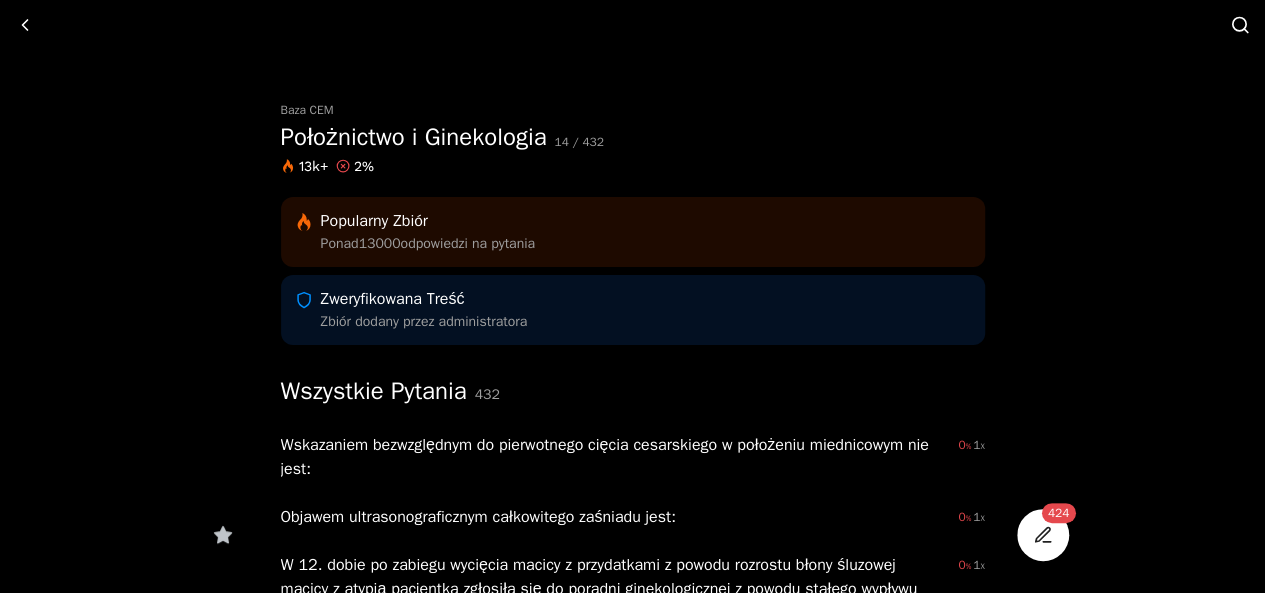 click at bounding box center (1238, 24) 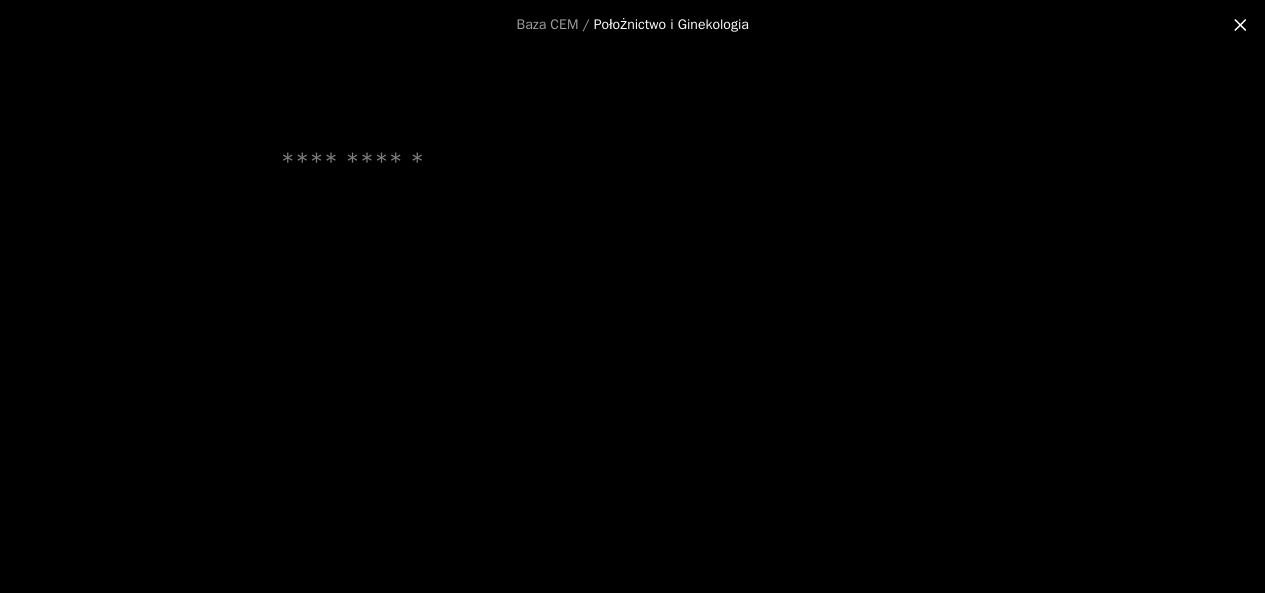 click at bounding box center (633, 162) 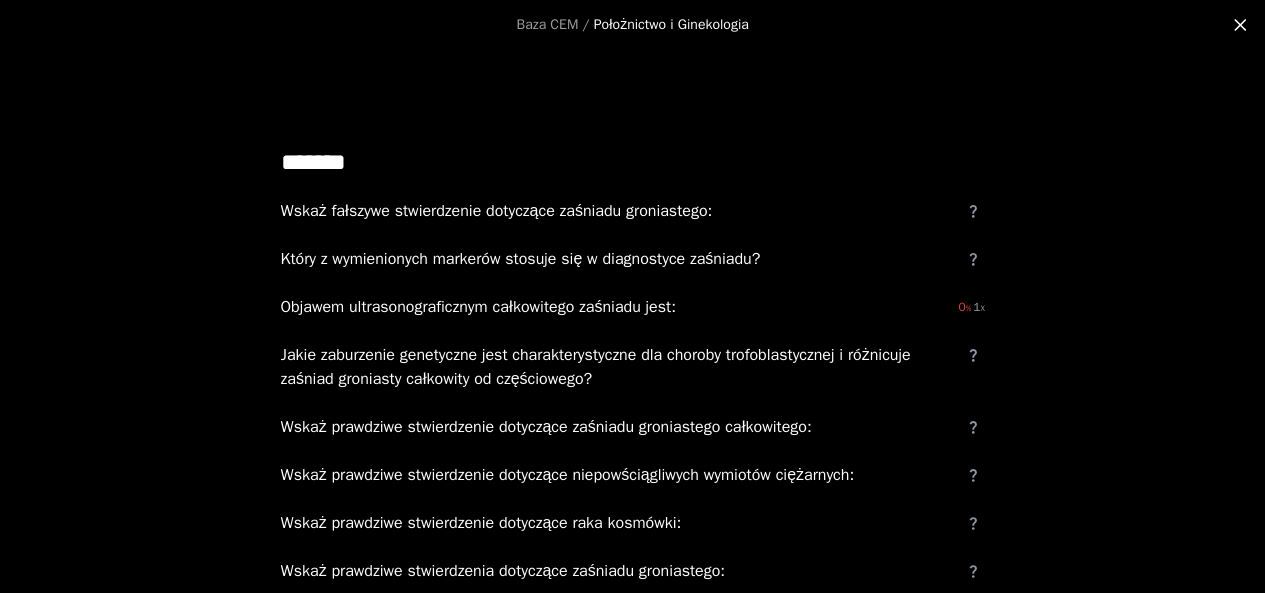 type on "*******" 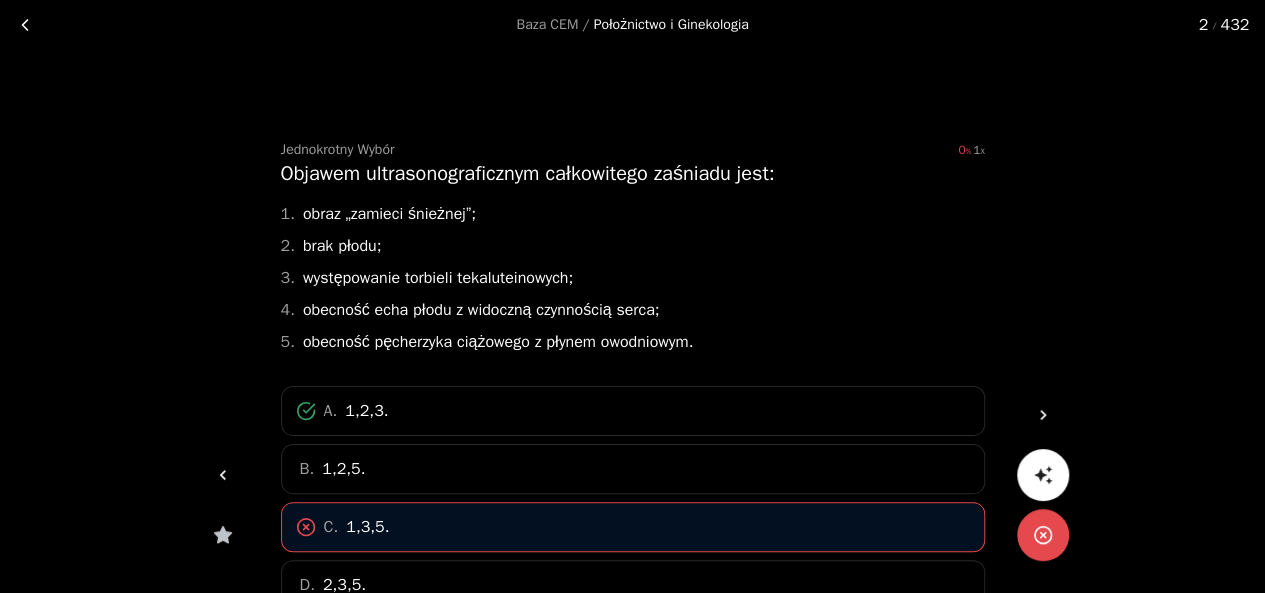 click at bounding box center [25, 25] 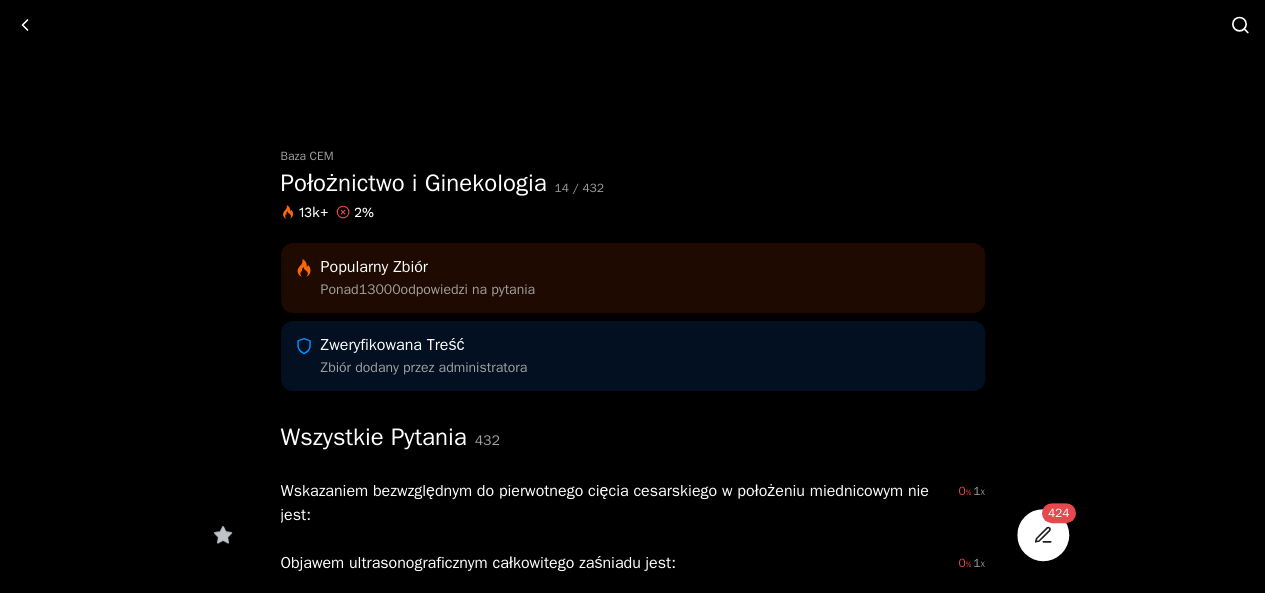 click at bounding box center [1240, 25] 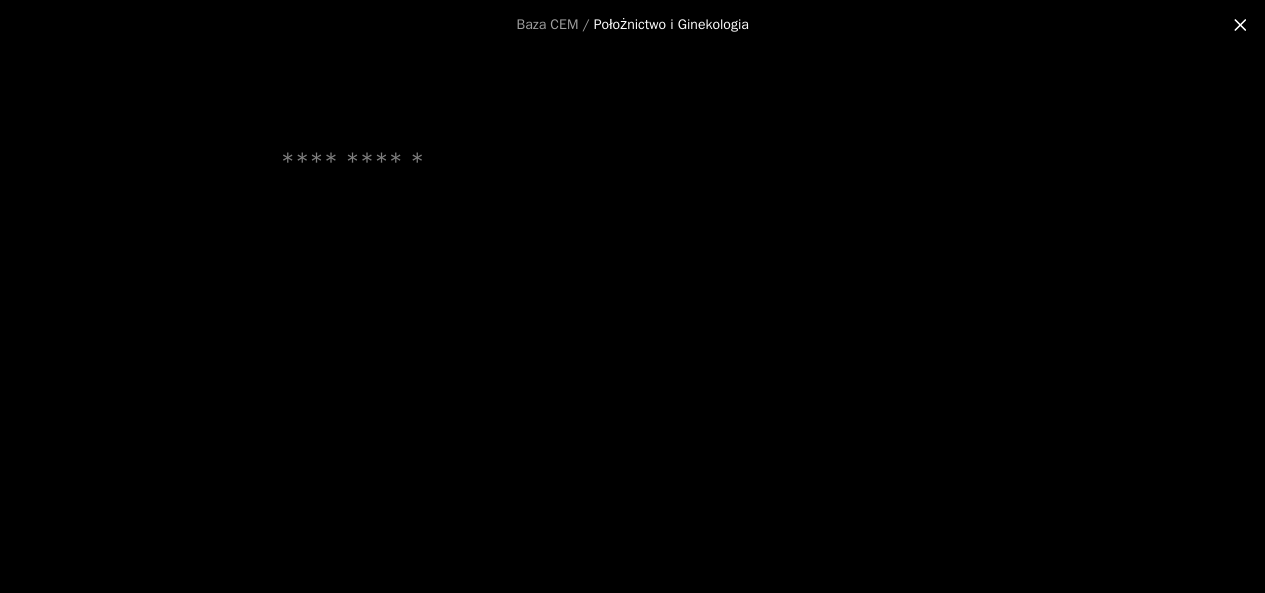 click at bounding box center [633, 162] 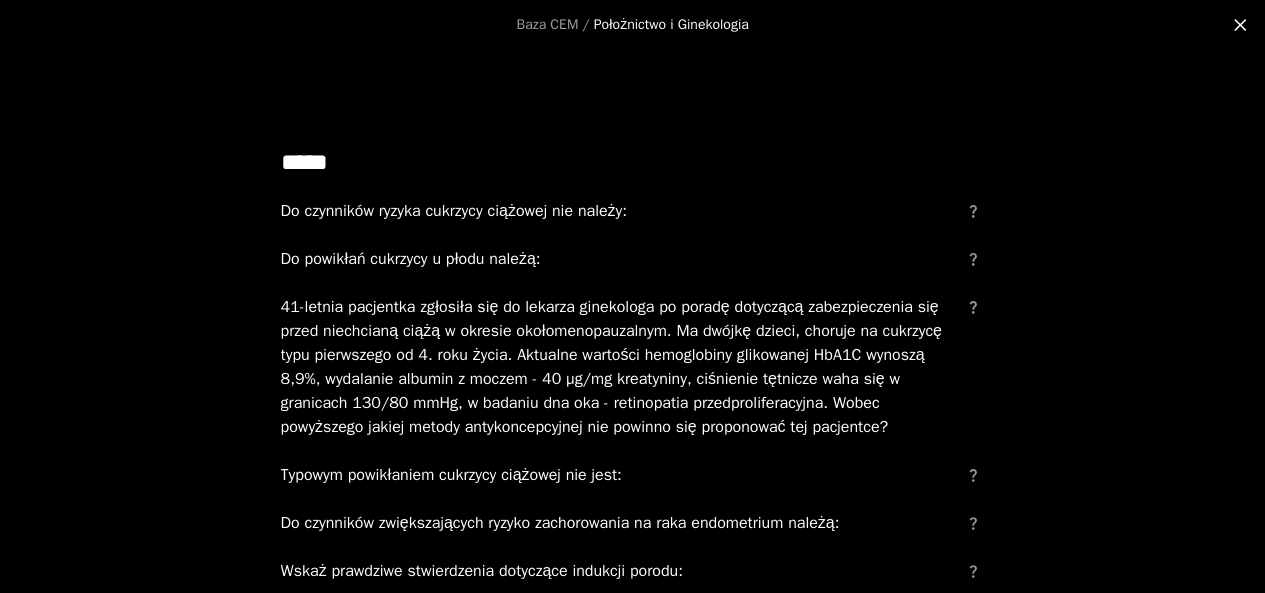 type on "*****" 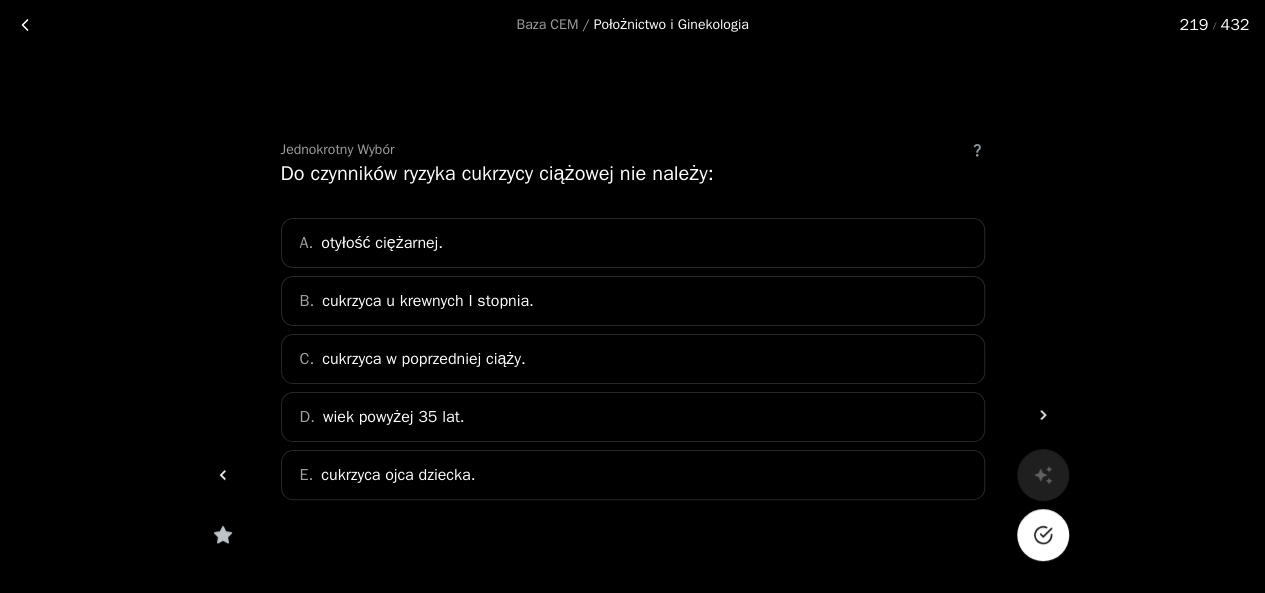 click on "Baza CEM / Położnictwo i Ginekologia 219 / 432 Jednokrotny Wybór Do czynników ryzyka cukrzycy ciążowej nie należy: A. otyłość ciężarnej. B. cukrzyca u krewnych I stopnia. C. cukrzyca w poprzedniej ciąży. D. wiek powyżej 35 lat. E. cukrzyca ojca dziecka." at bounding box center [632, 335] 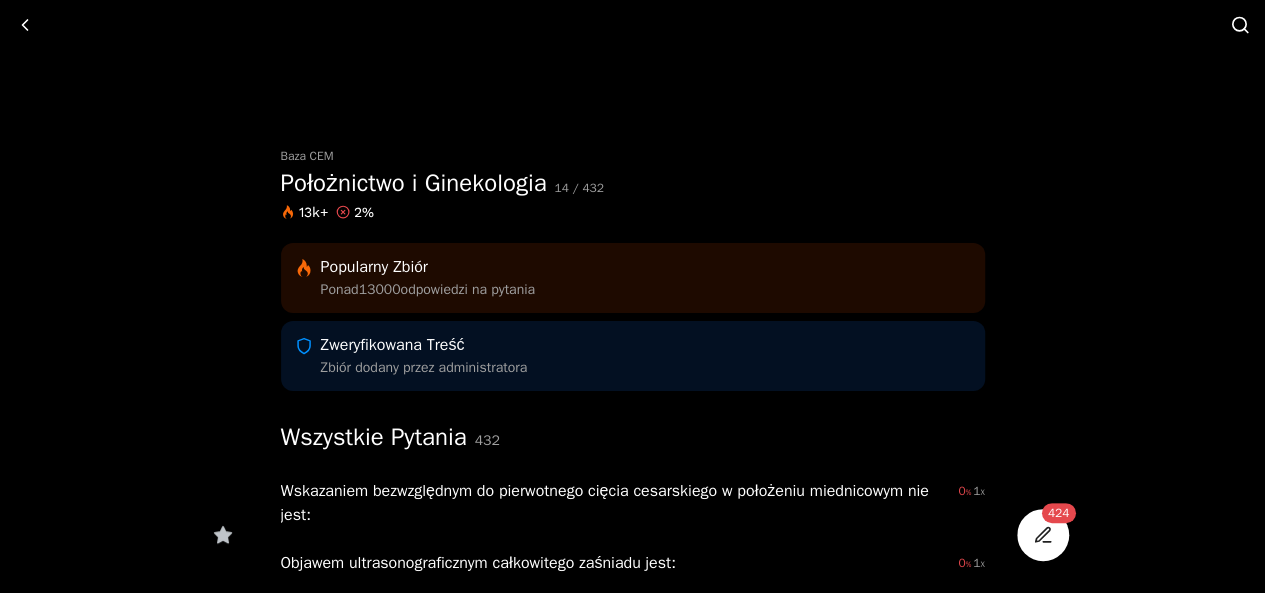 click at bounding box center [1238, 24] 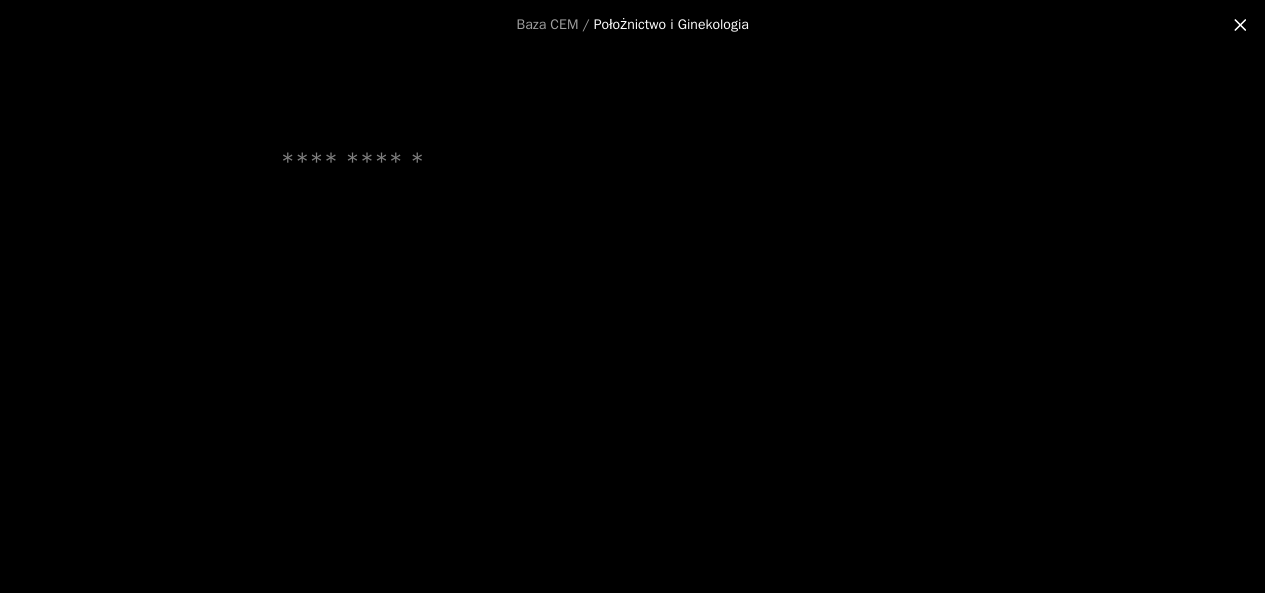 click at bounding box center [633, 162] 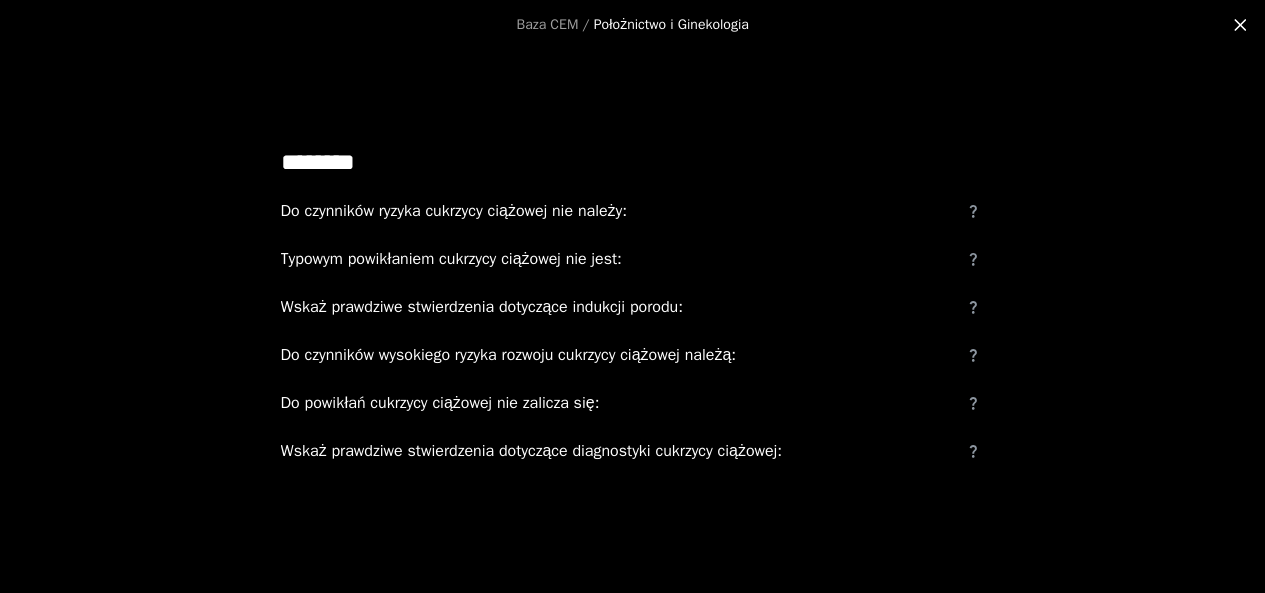 type on "********" 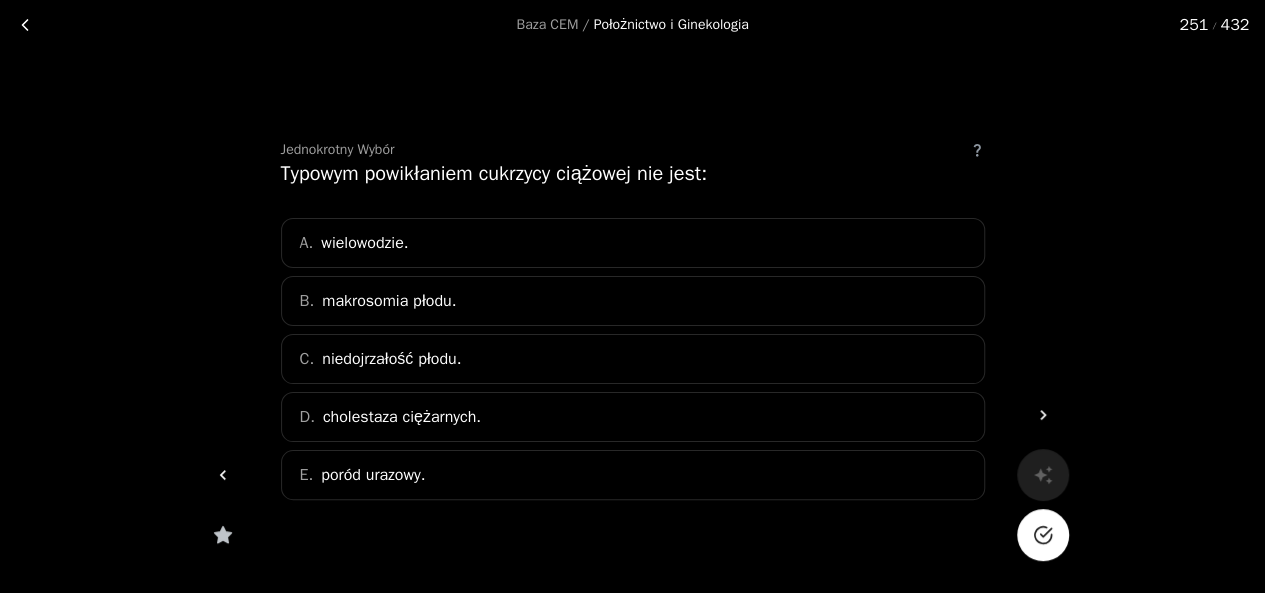 click on "E.   poród urazowy." at bounding box center [633, 475] 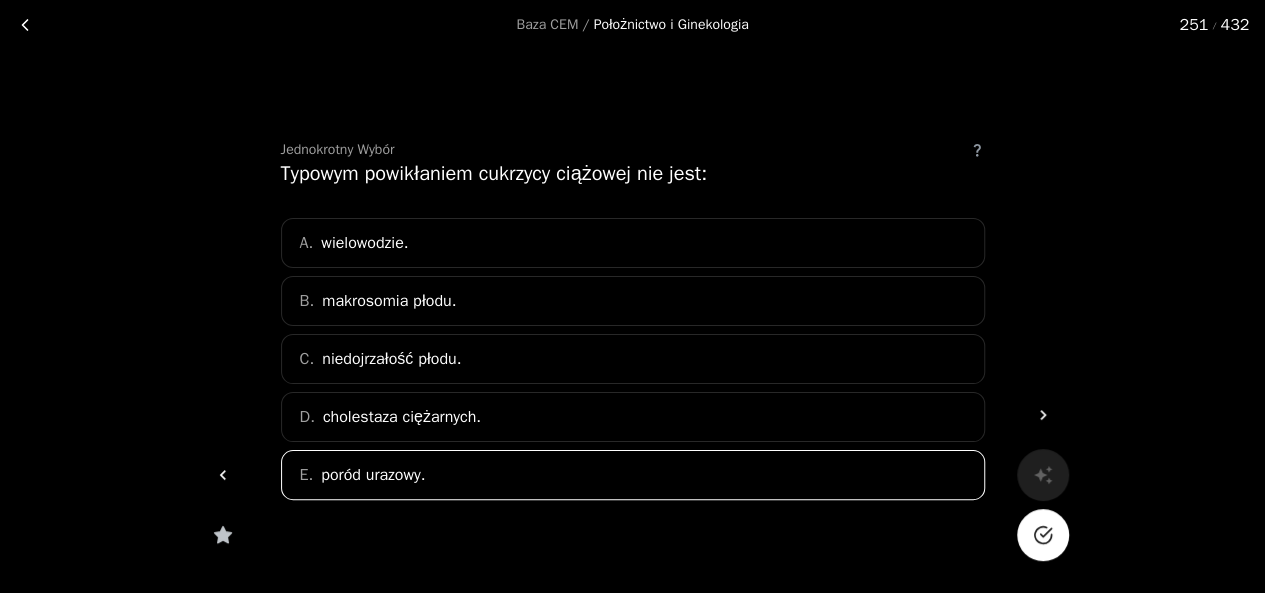 click at bounding box center [1043, 535] 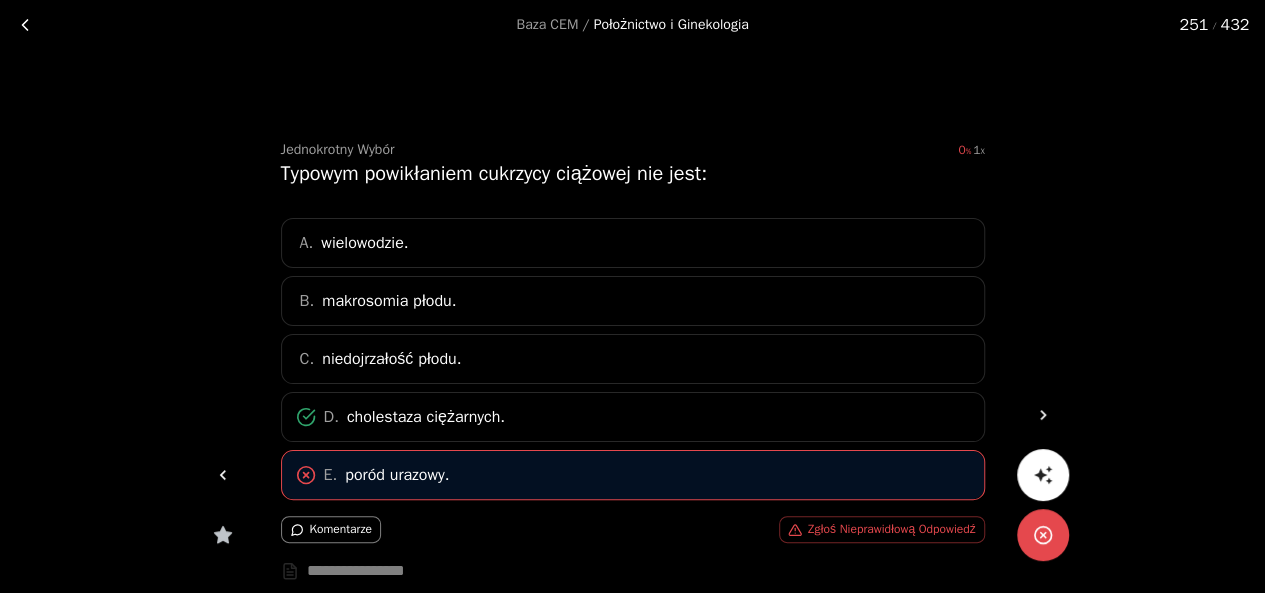 click at bounding box center (25, 25) 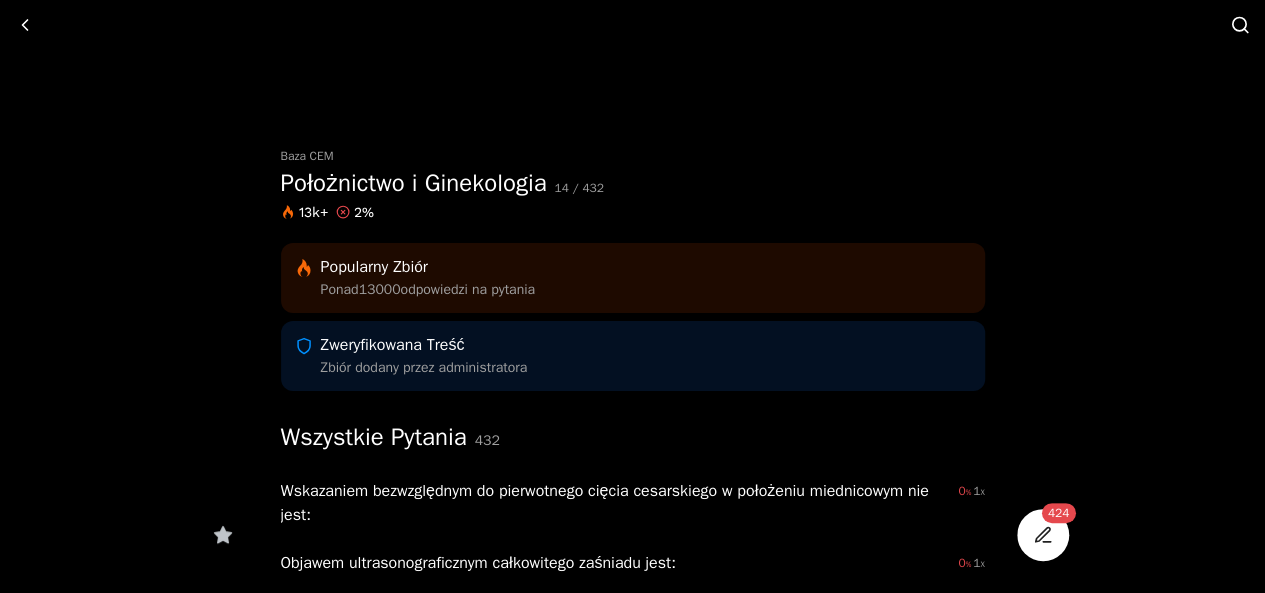 click at bounding box center [1240, 25] 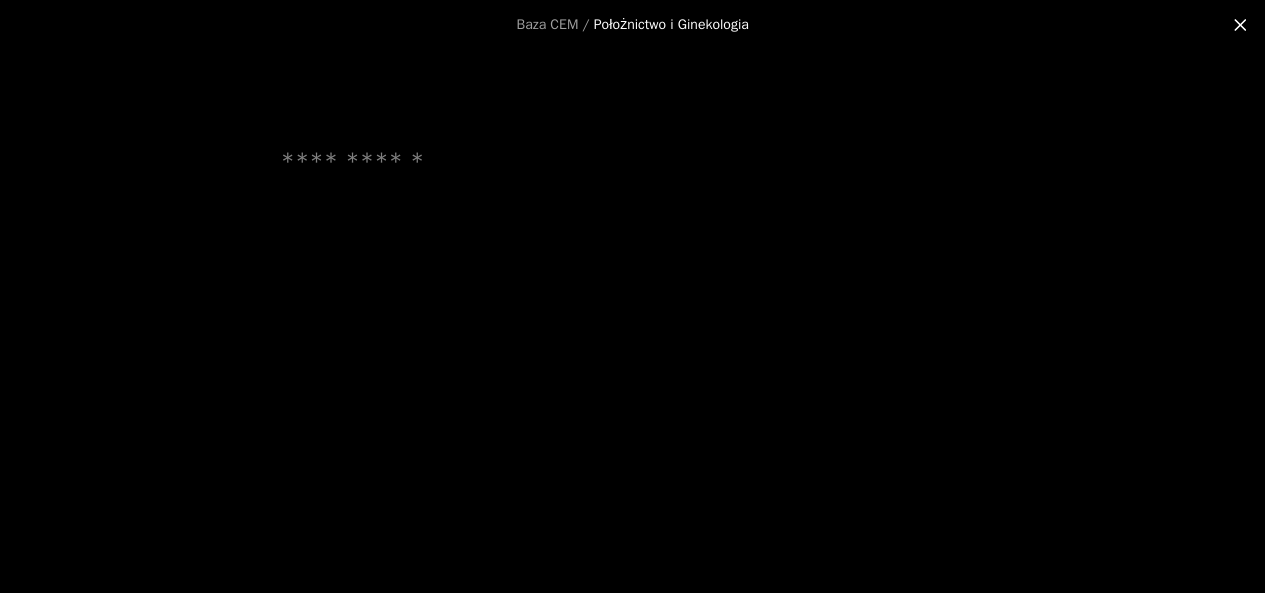click at bounding box center (633, 162) 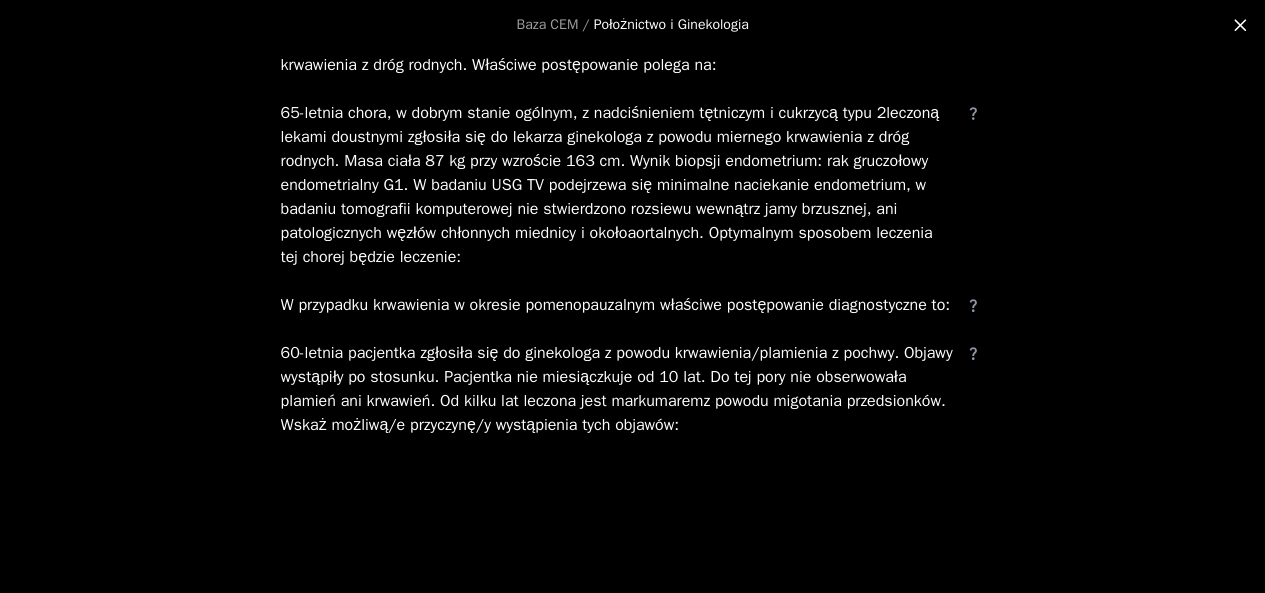 scroll, scrollTop: 866, scrollLeft: 0, axis: vertical 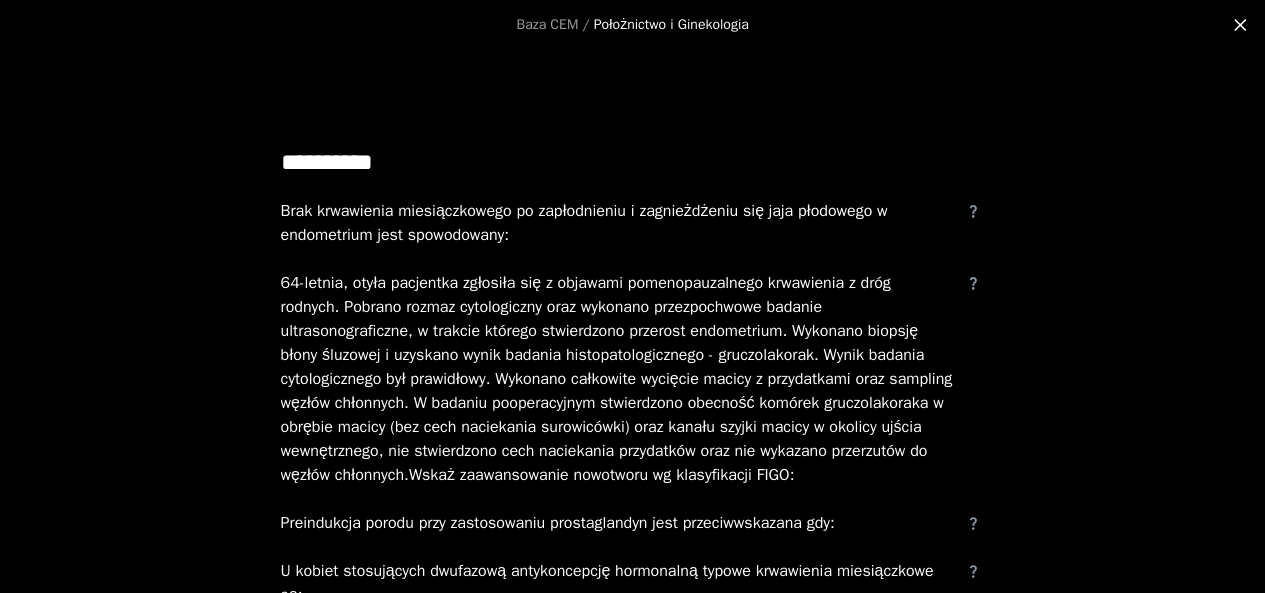 drag, startPoint x: 399, startPoint y: 165, endPoint x: 118, endPoint y: 166, distance: 281.00177 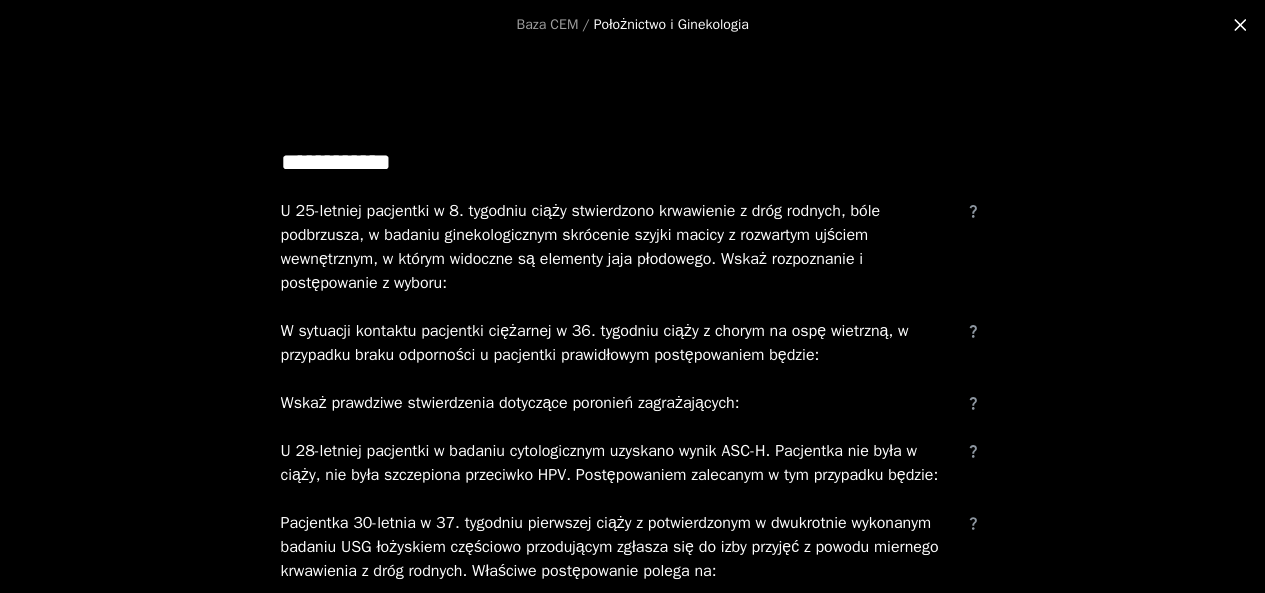 type on "**********" 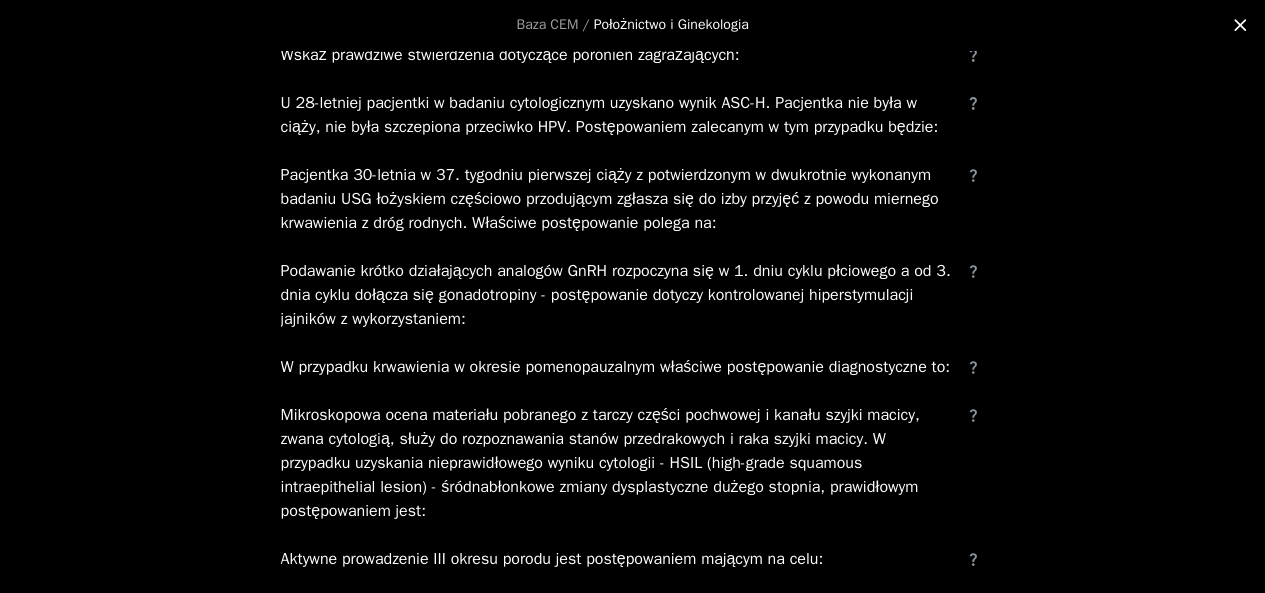 scroll, scrollTop: 402, scrollLeft: 0, axis: vertical 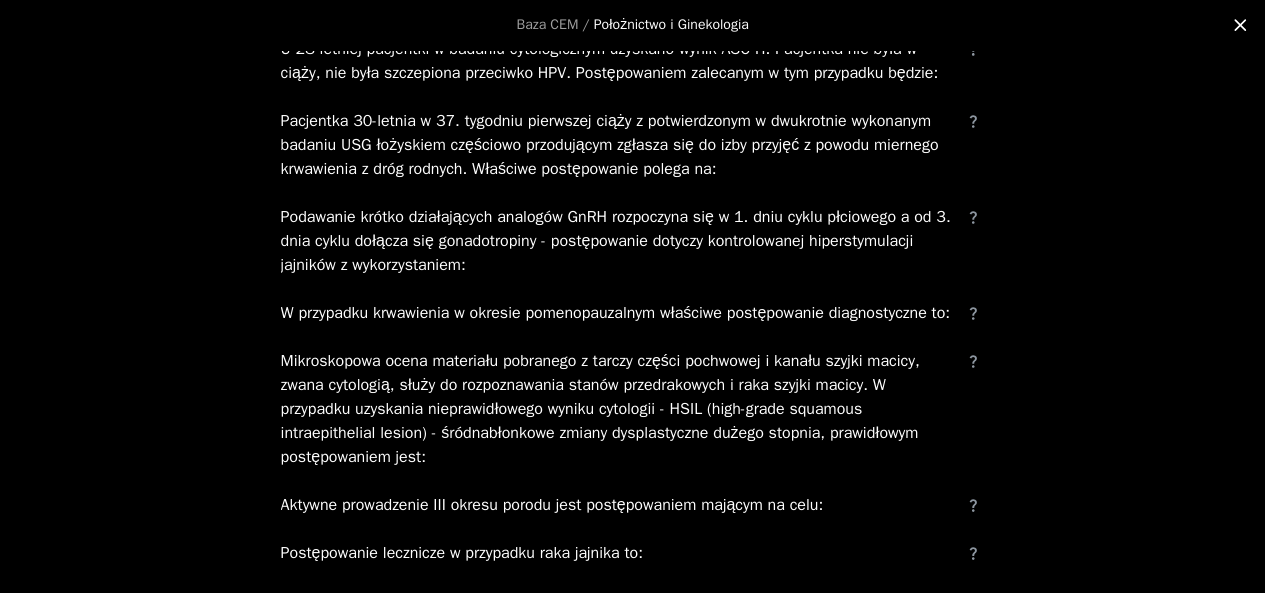 click on "W przypadku krwawienia w okresie pomenopauzalnym właściwe postępowanie diagnostyczne to:" at bounding box center (617, 313) 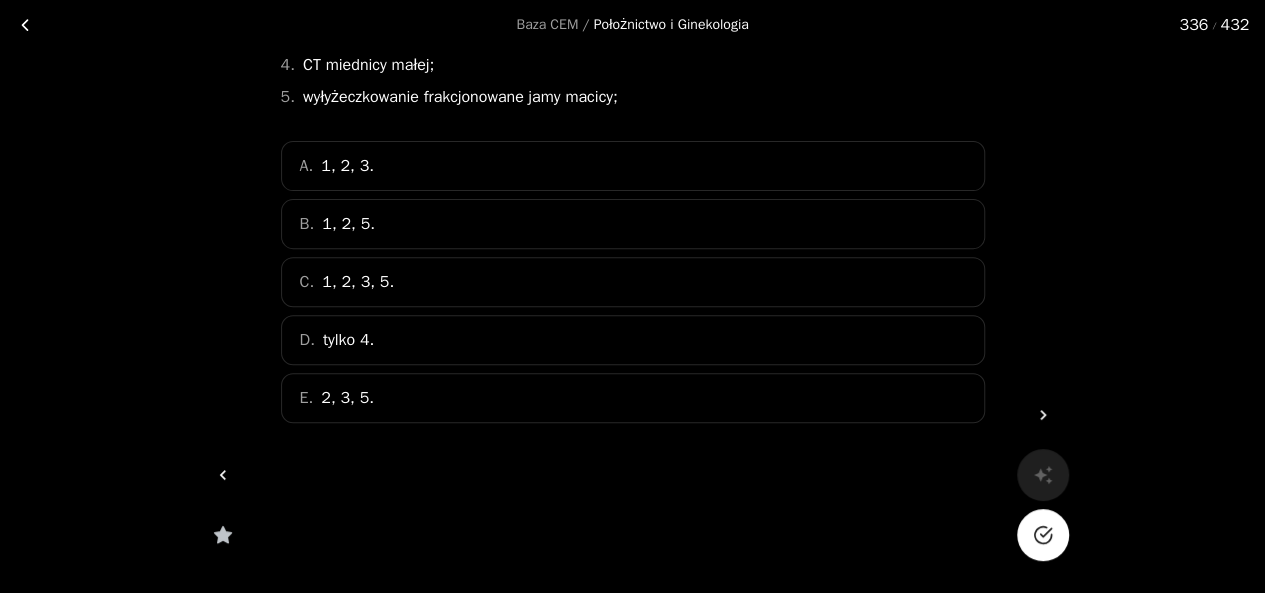 scroll, scrollTop: 265, scrollLeft: 0, axis: vertical 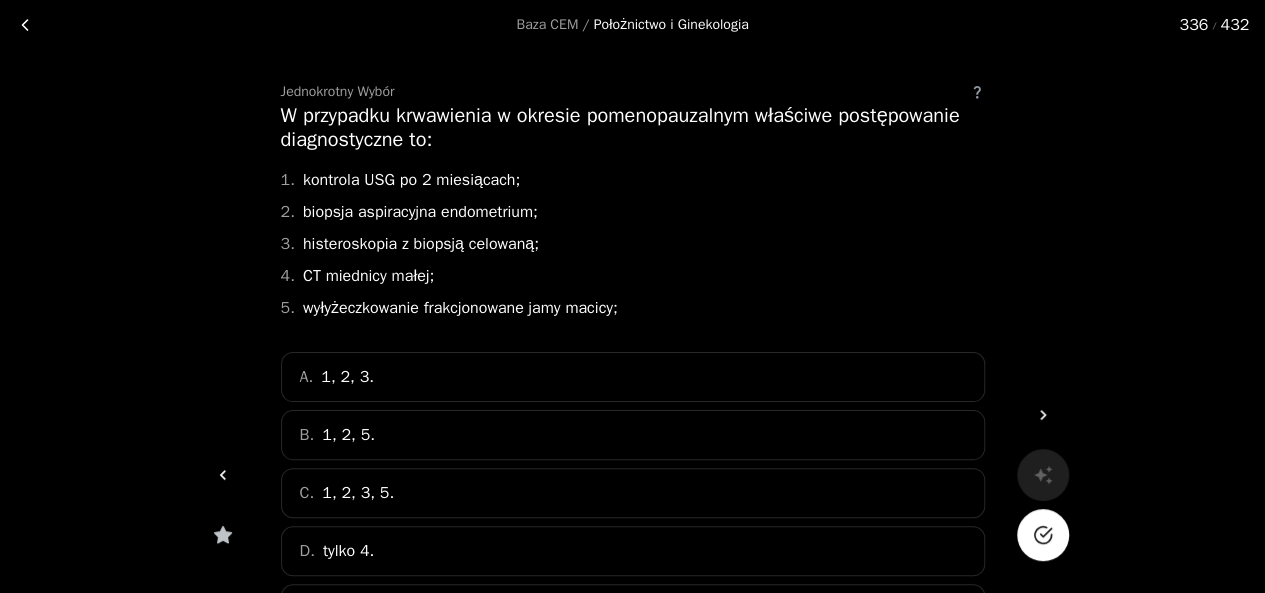 click on "C.   1, 2, 3, 5." at bounding box center [633, 493] 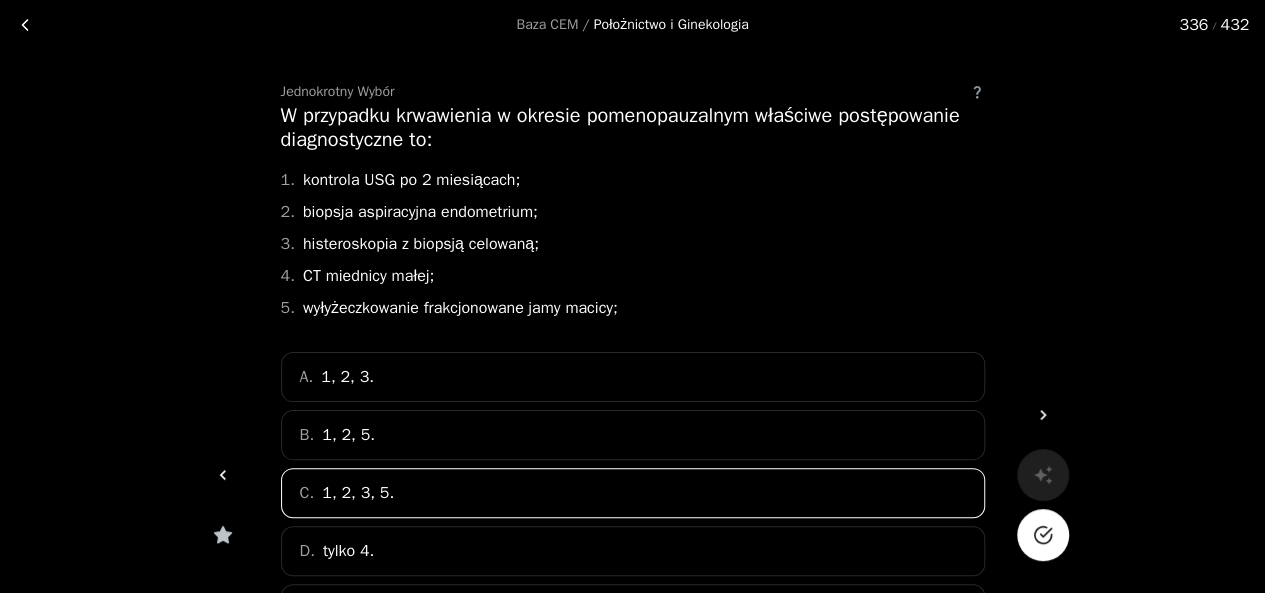 click at bounding box center [1043, 535] 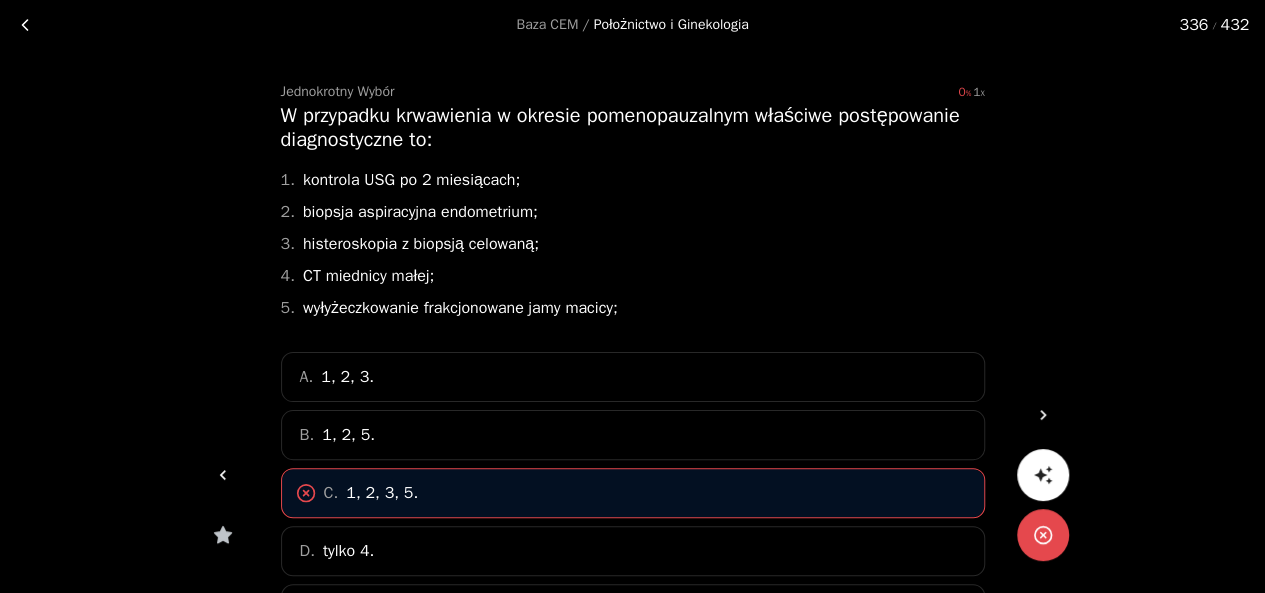 scroll, scrollTop: 48, scrollLeft: 0, axis: vertical 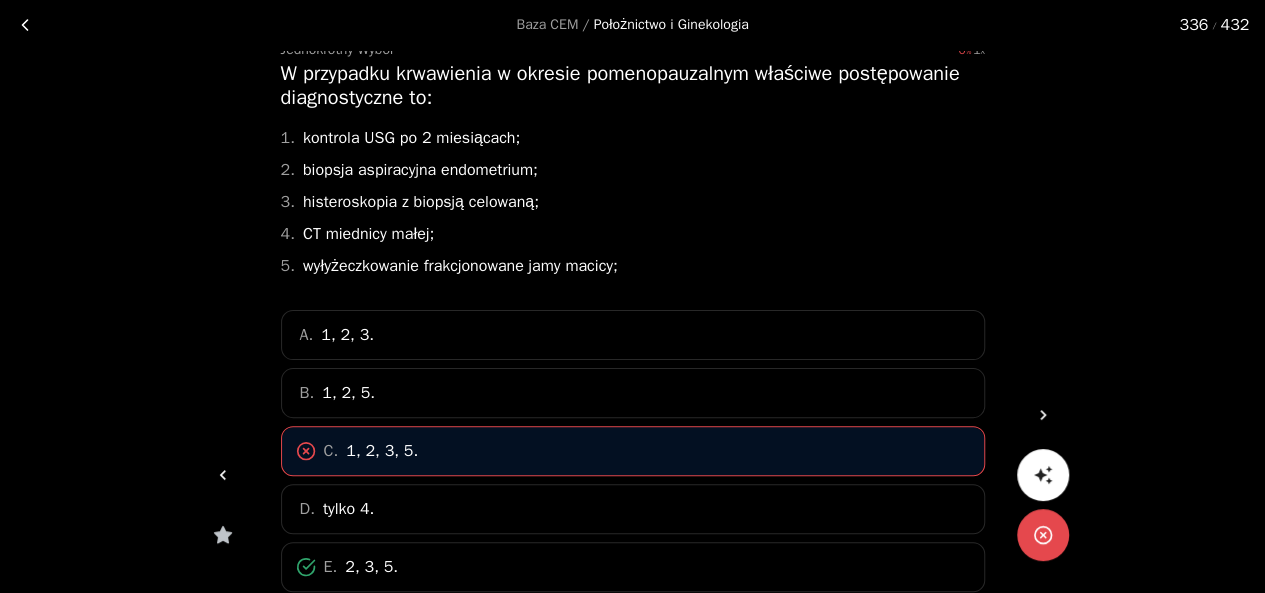 click at bounding box center [25, 25] 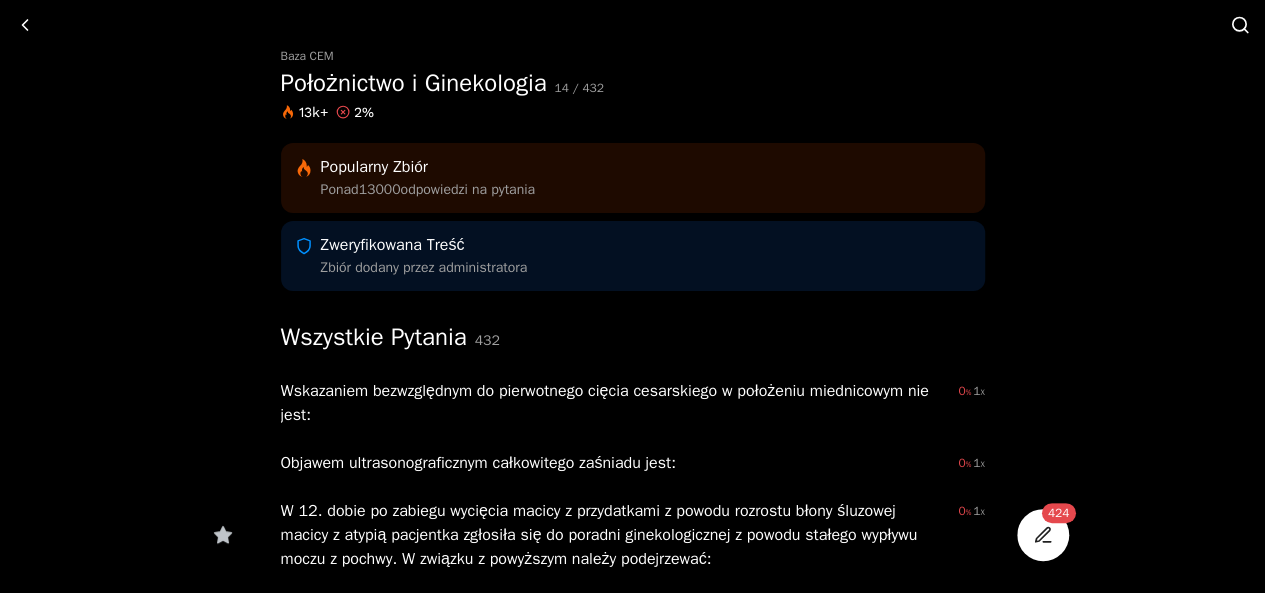 click at bounding box center (25, 25) 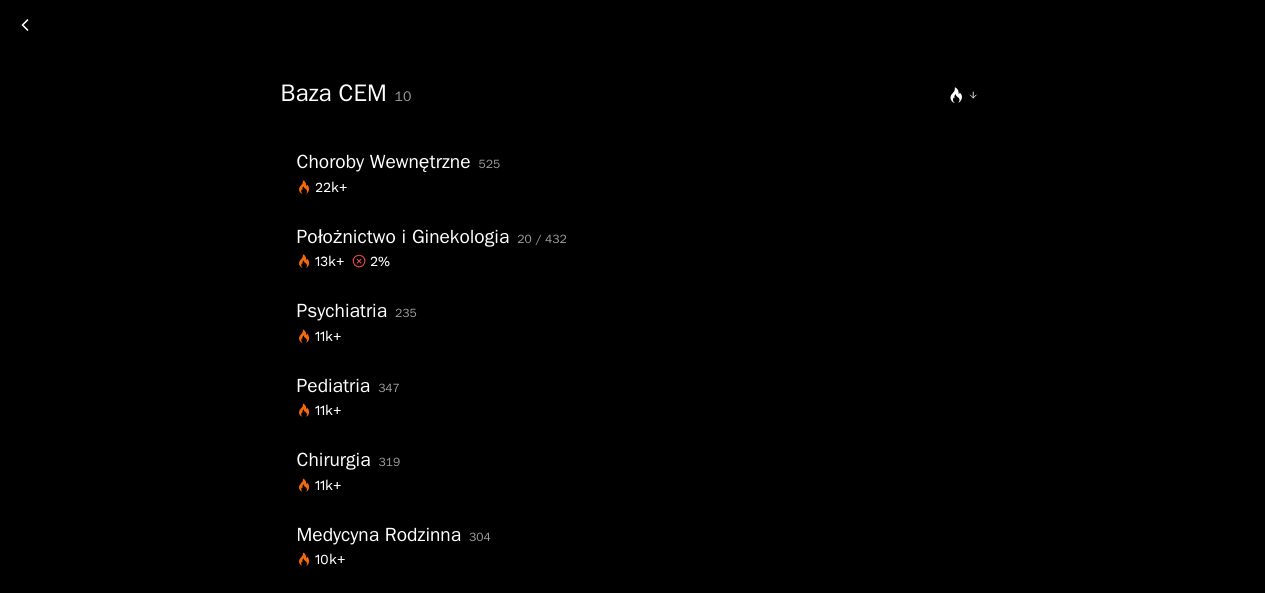 scroll, scrollTop: 55, scrollLeft: 0, axis: vertical 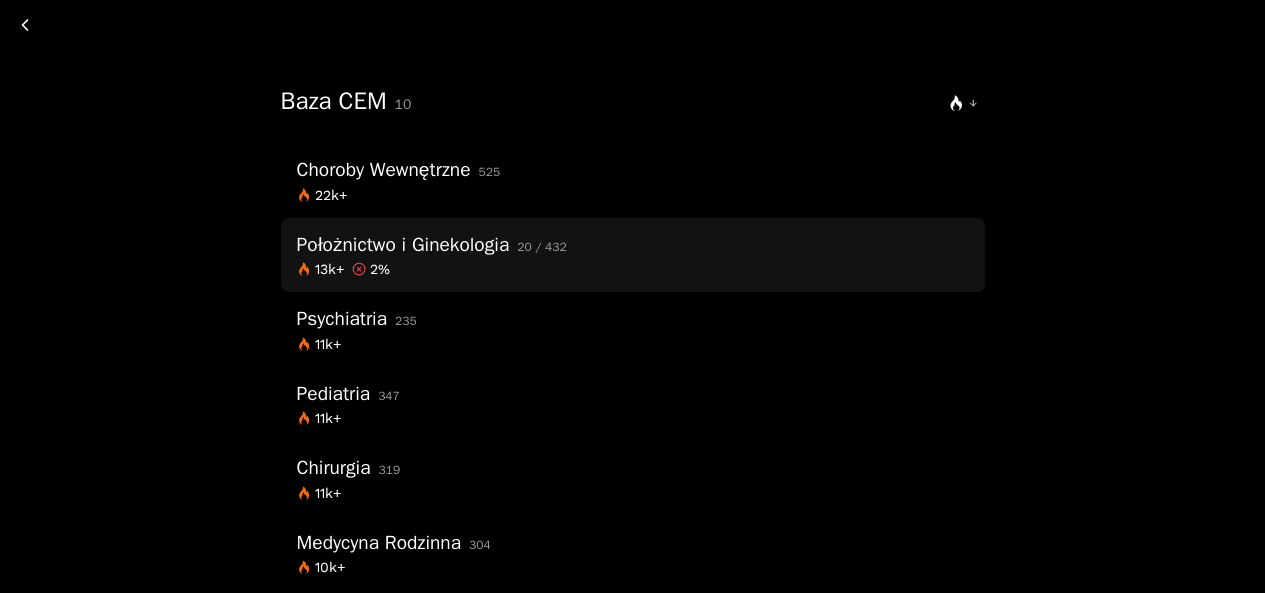 click on "Położnictwo i Ginekologia" at bounding box center (403, 245) 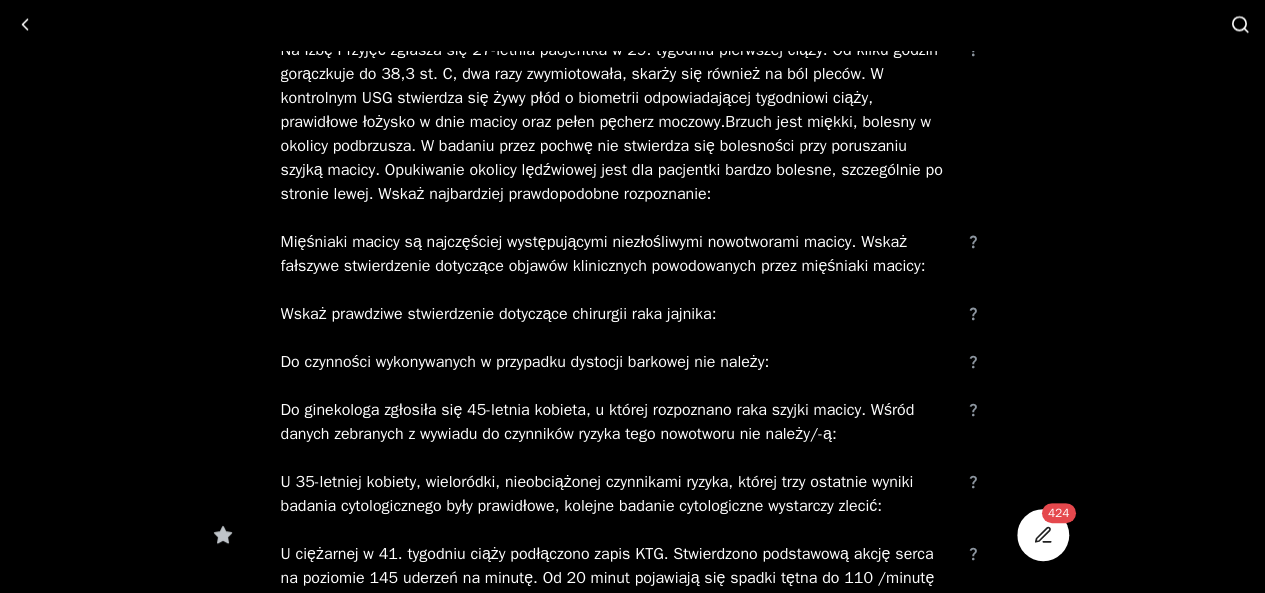 scroll, scrollTop: 0, scrollLeft: 0, axis: both 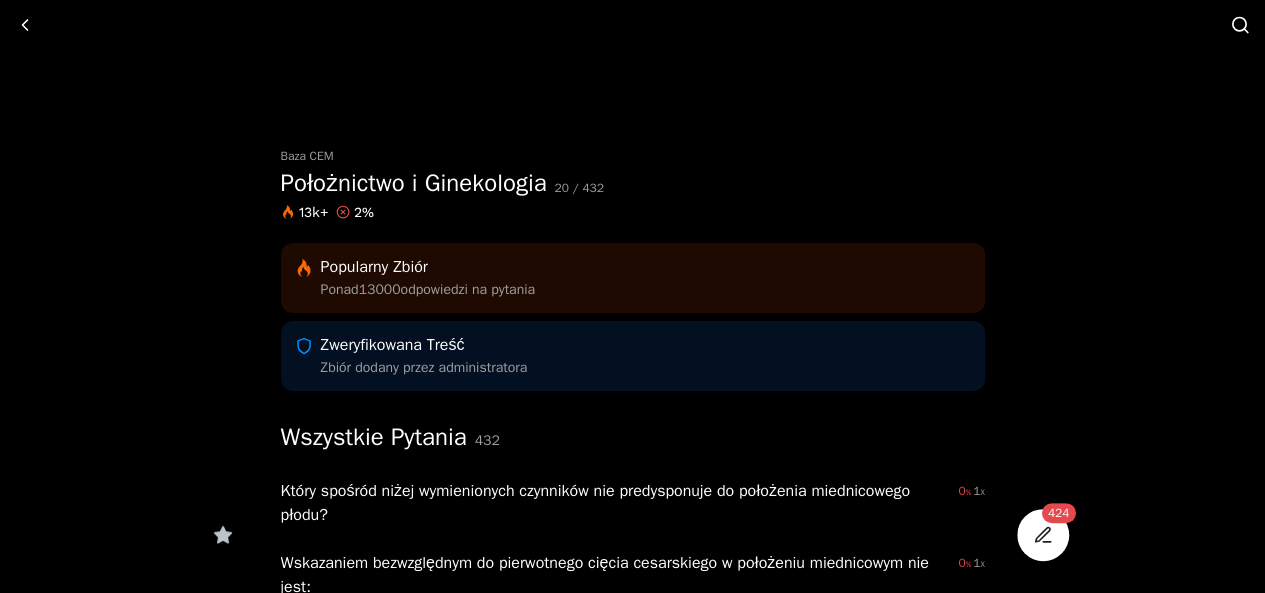 click at bounding box center [222, 535] 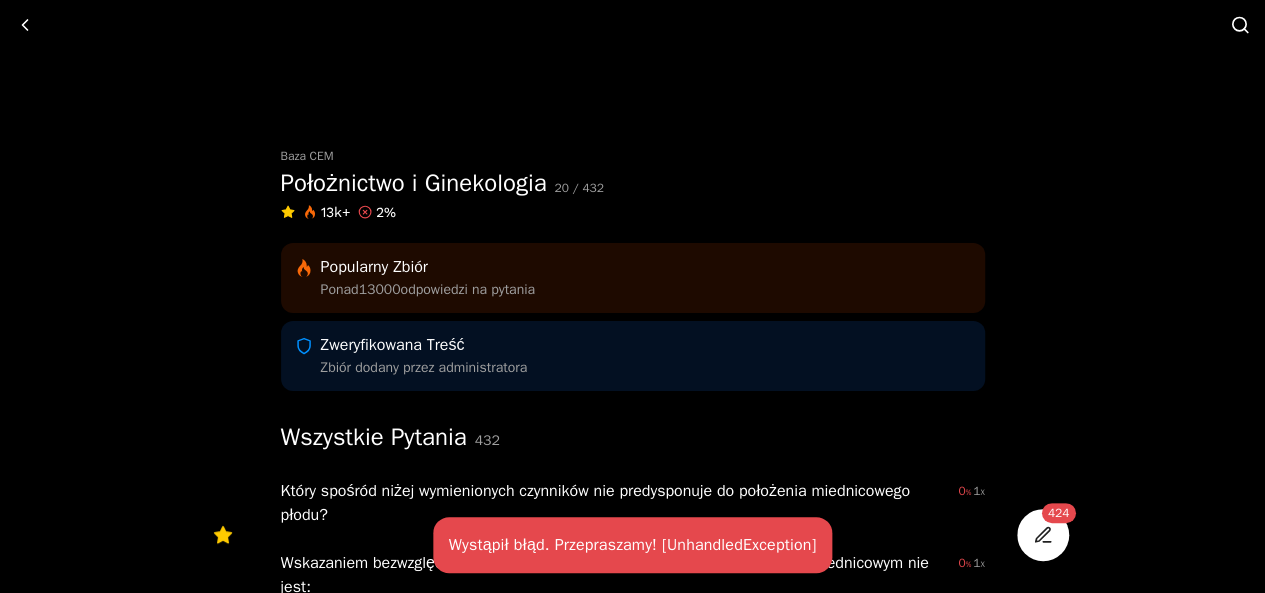 click on "432" at bounding box center [487, 440] 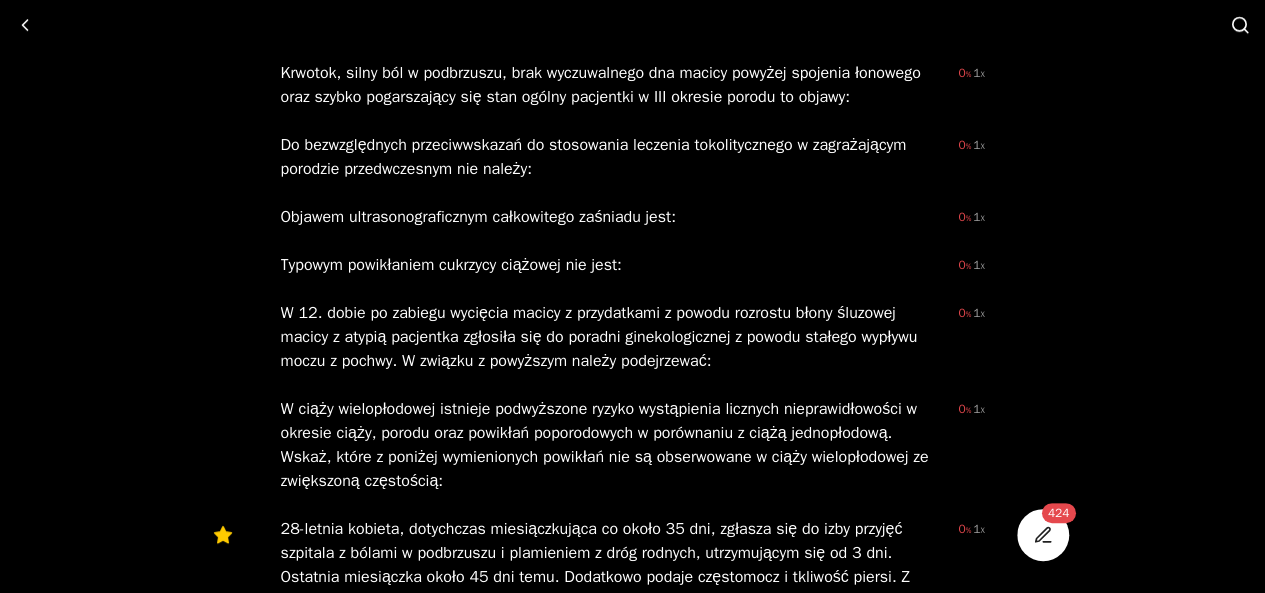 scroll, scrollTop: 596, scrollLeft: 0, axis: vertical 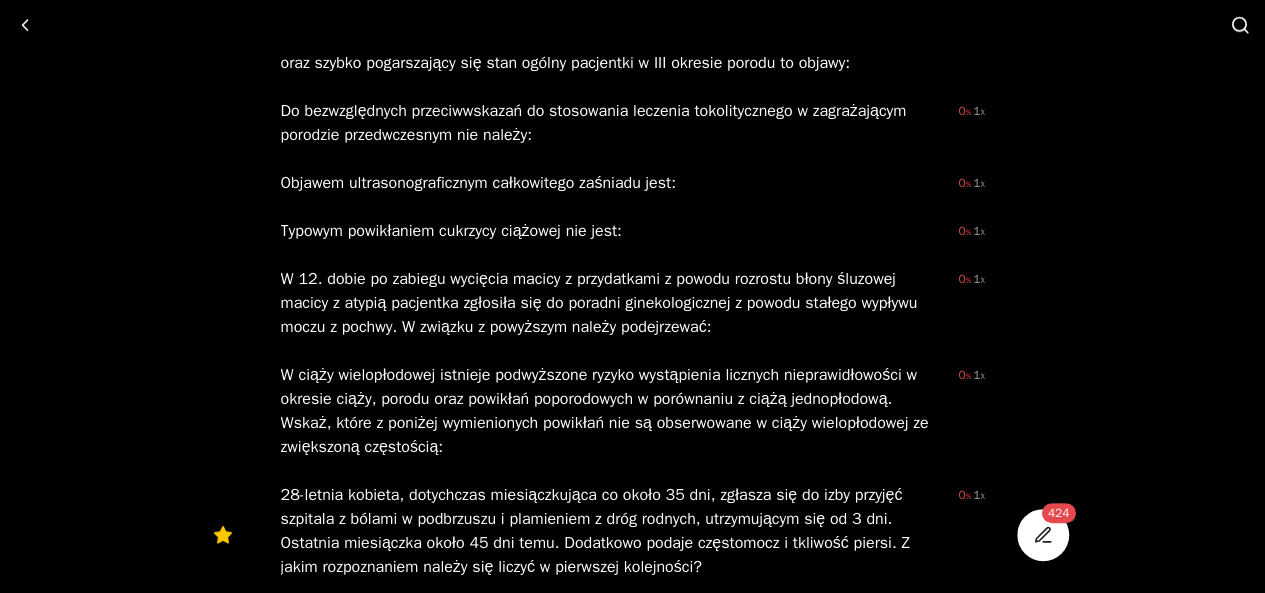click on "Typowym powikłaniem cukrzycy ciążowej nie jest:" at bounding box center (612, 231) 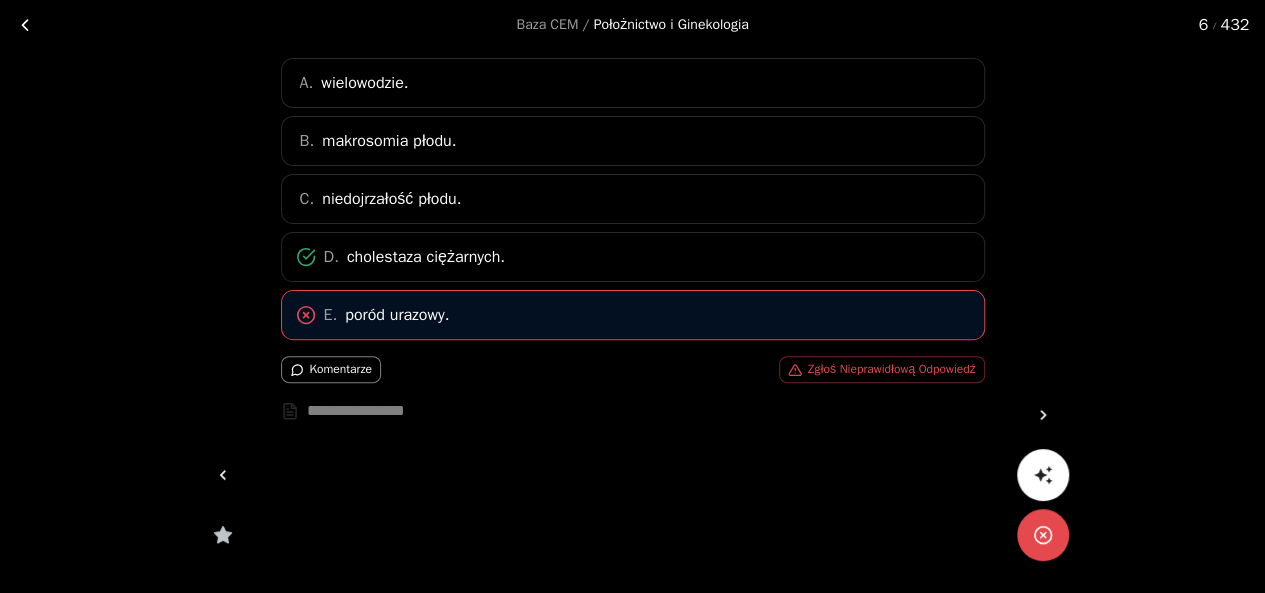 scroll, scrollTop: 156, scrollLeft: 0, axis: vertical 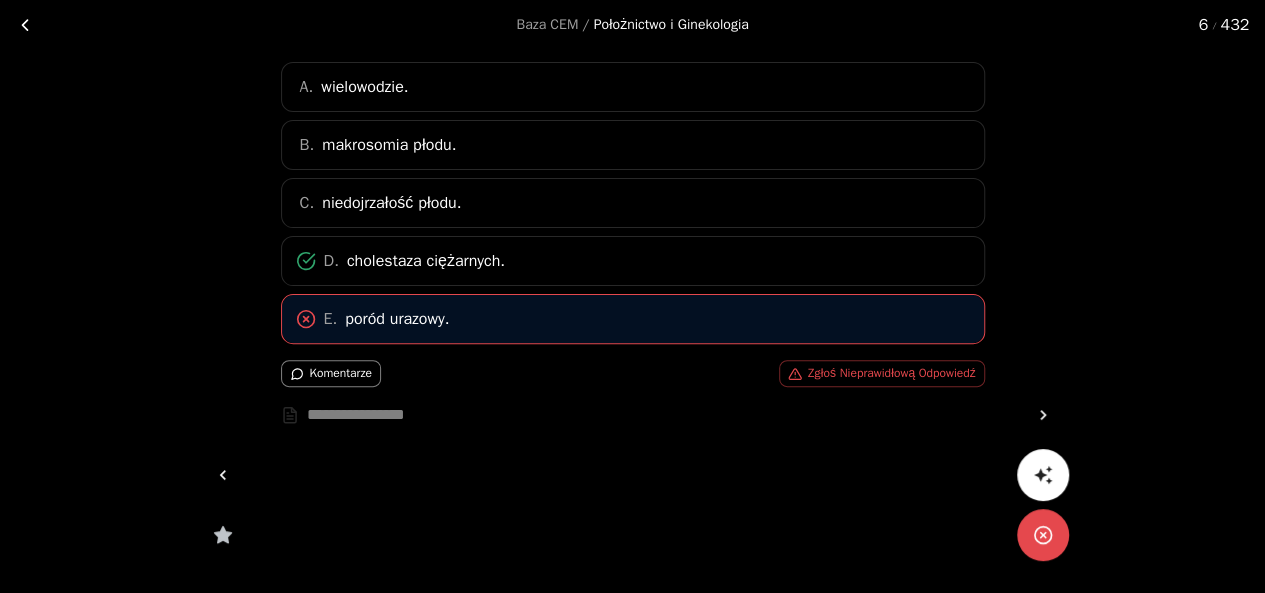 click at bounding box center [25, 25] 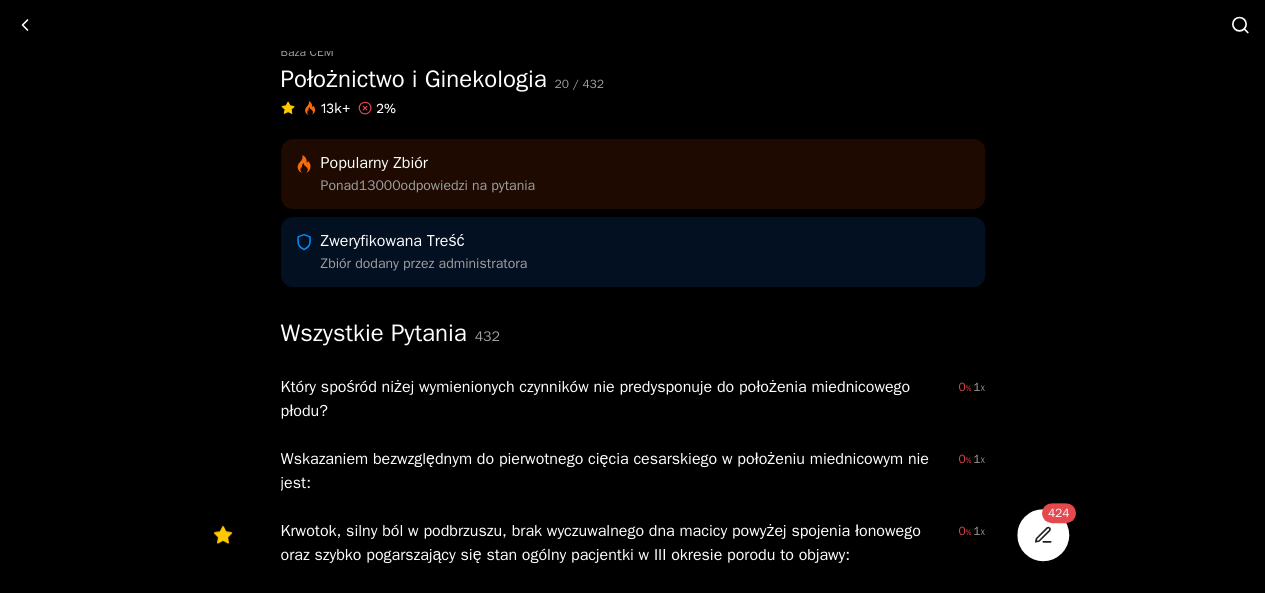 scroll, scrollTop: 0, scrollLeft: 0, axis: both 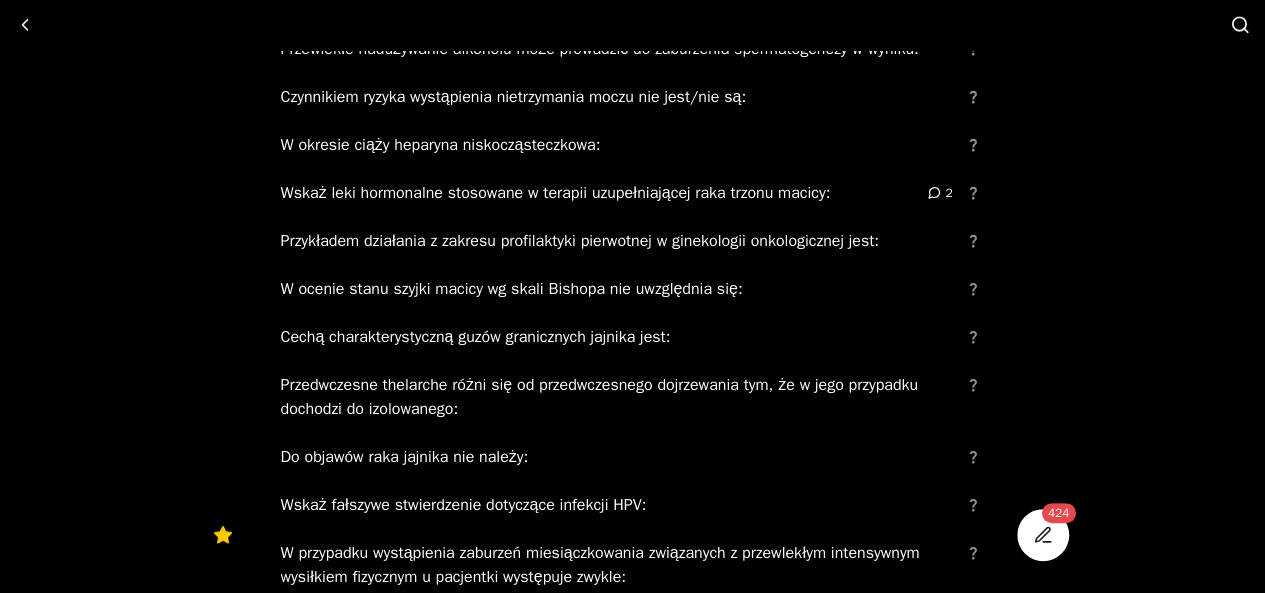 click at bounding box center (934, 193) 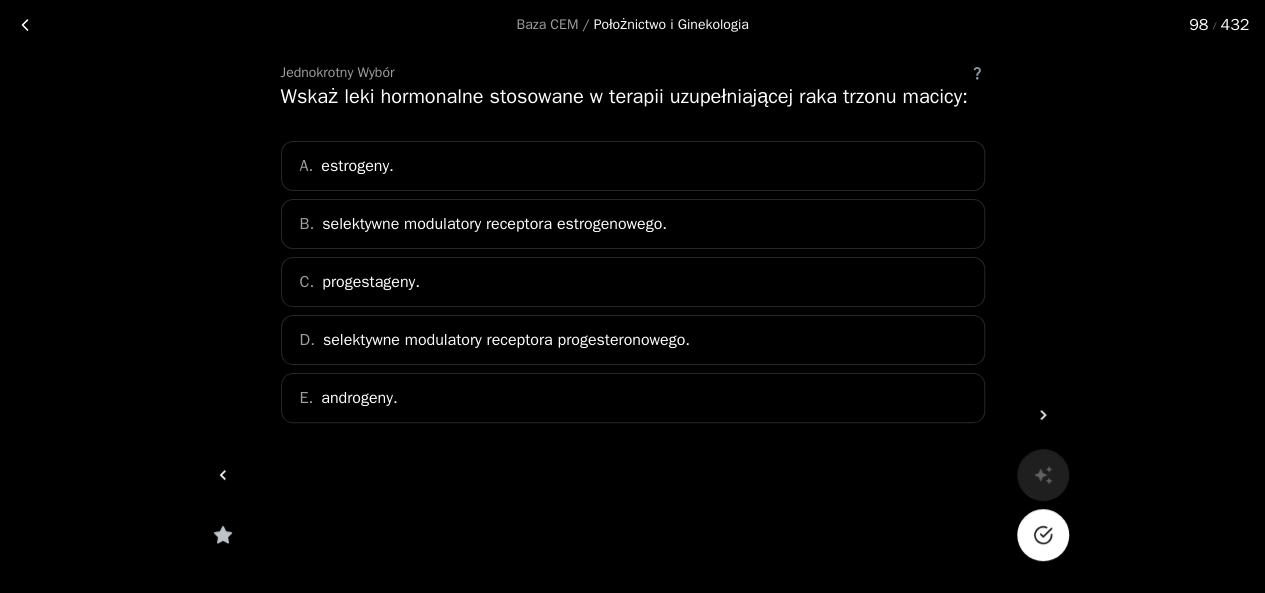 scroll, scrollTop: 97, scrollLeft: 0, axis: vertical 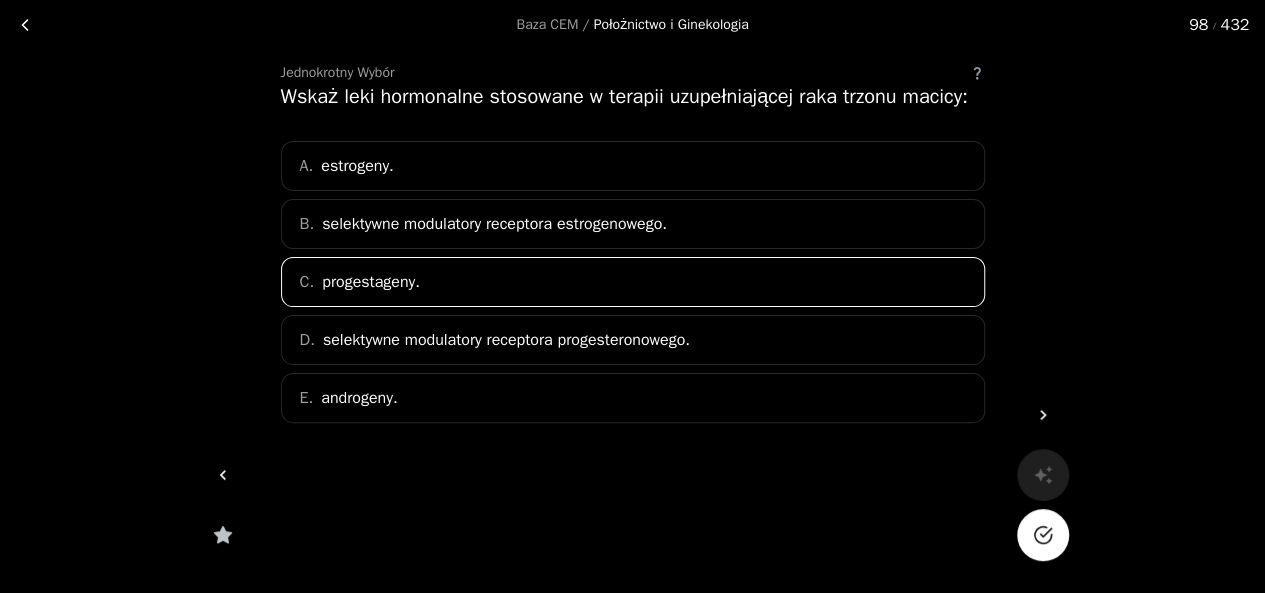 click at bounding box center (1043, 535) 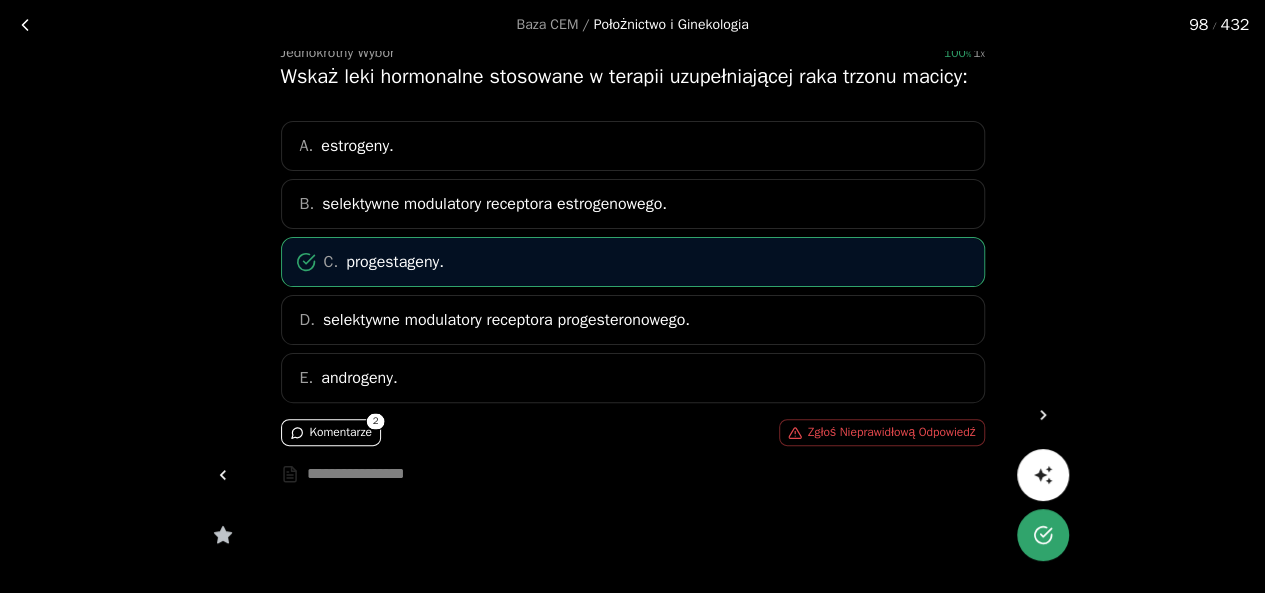 click on "Komentarze" at bounding box center (331, 432) 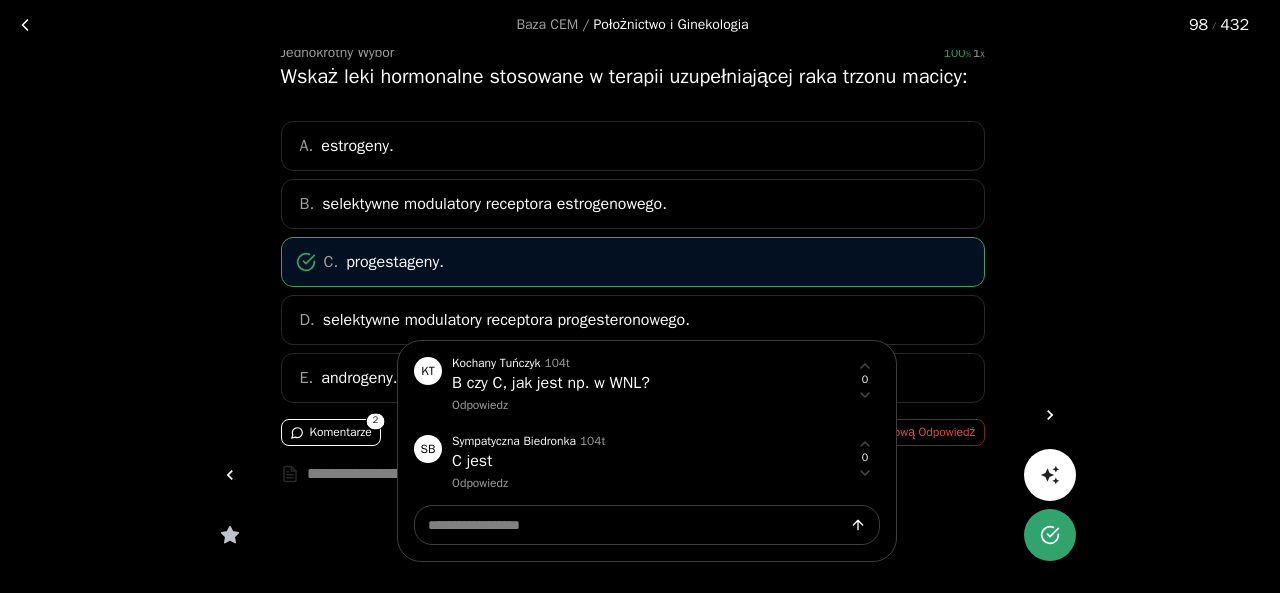 click at bounding box center (640, 296) 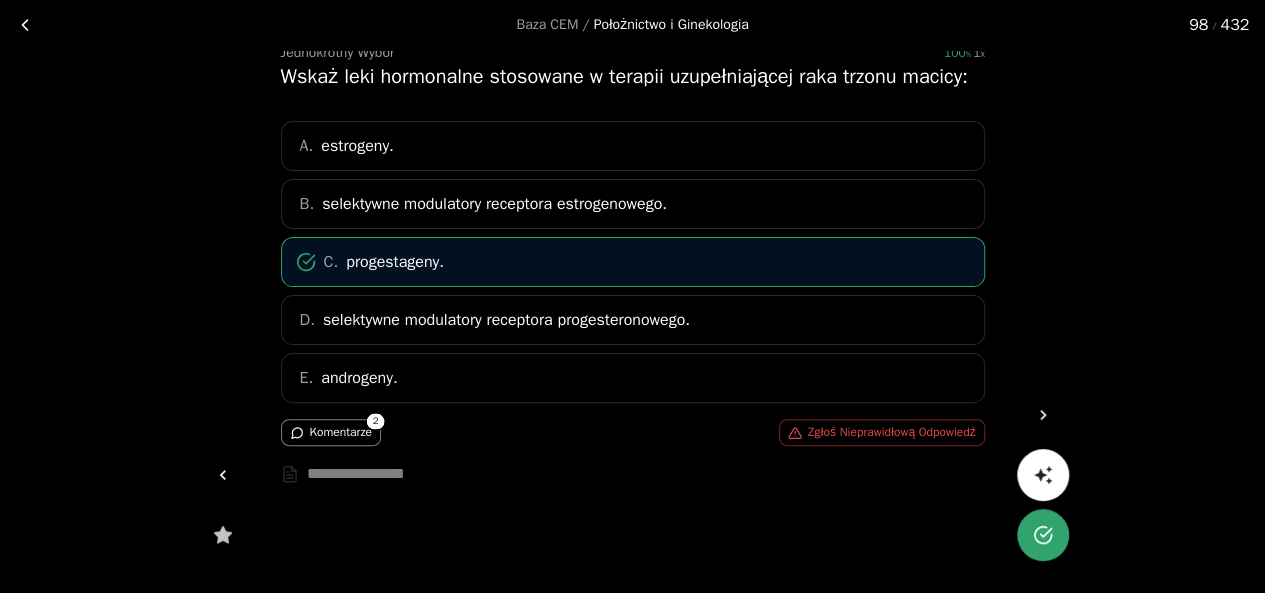 click at bounding box center [25, 25] 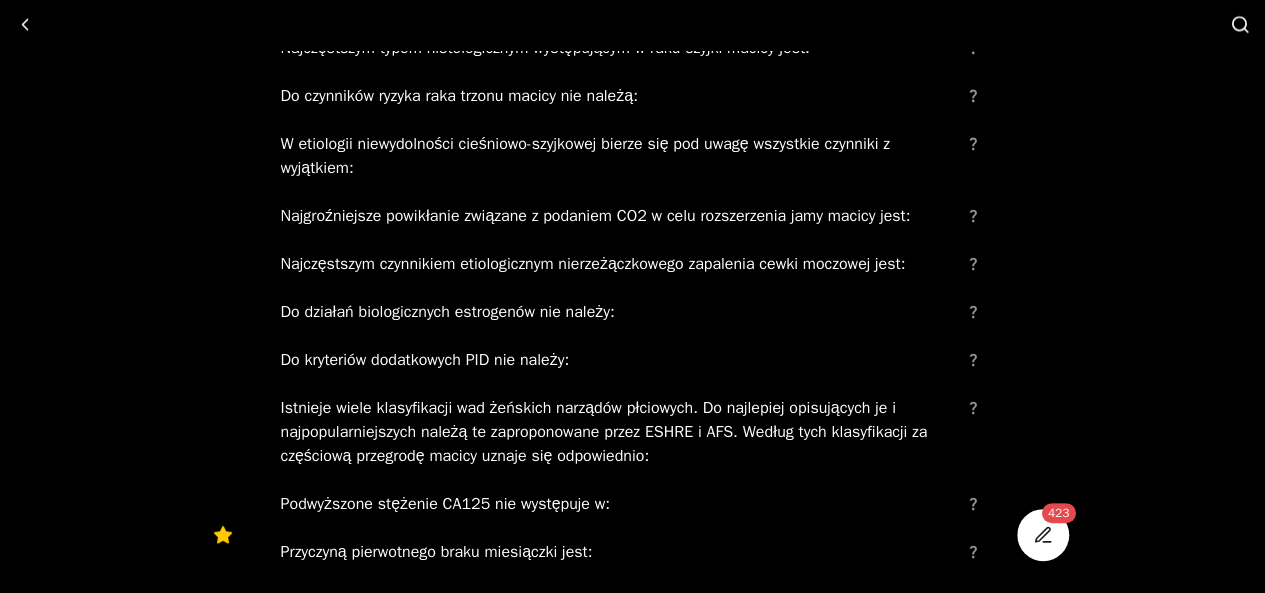 scroll, scrollTop: 25302, scrollLeft: 0, axis: vertical 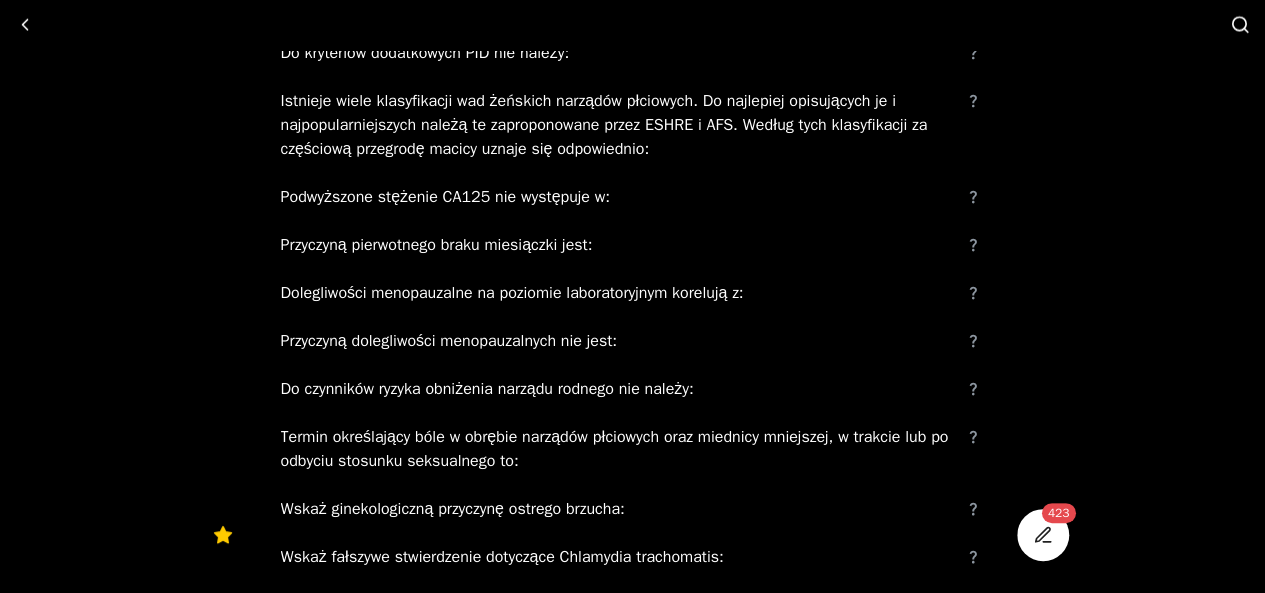 click at bounding box center (1043, 535) 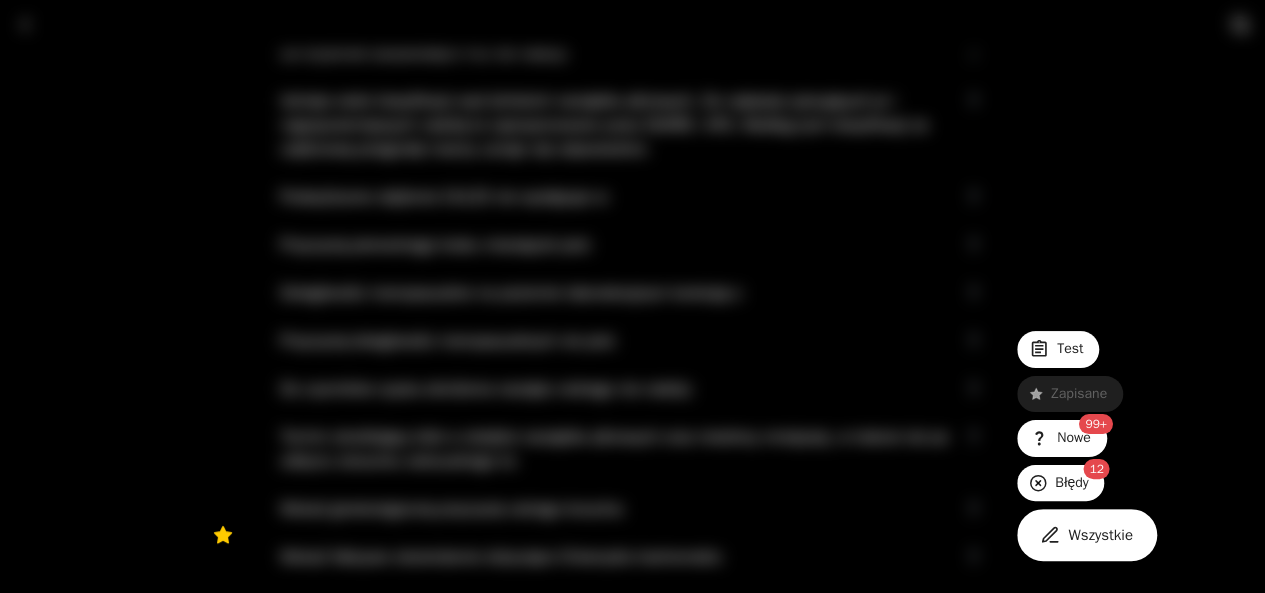 click at bounding box center [632, 296] 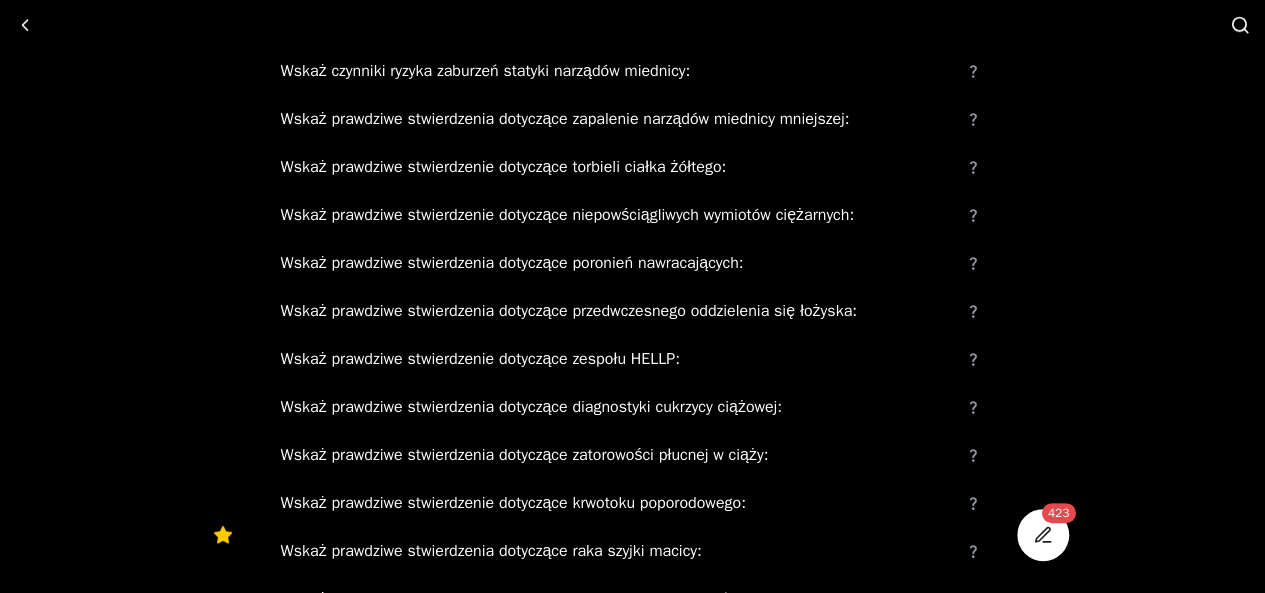 scroll, scrollTop: 27548, scrollLeft: 0, axis: vertical 